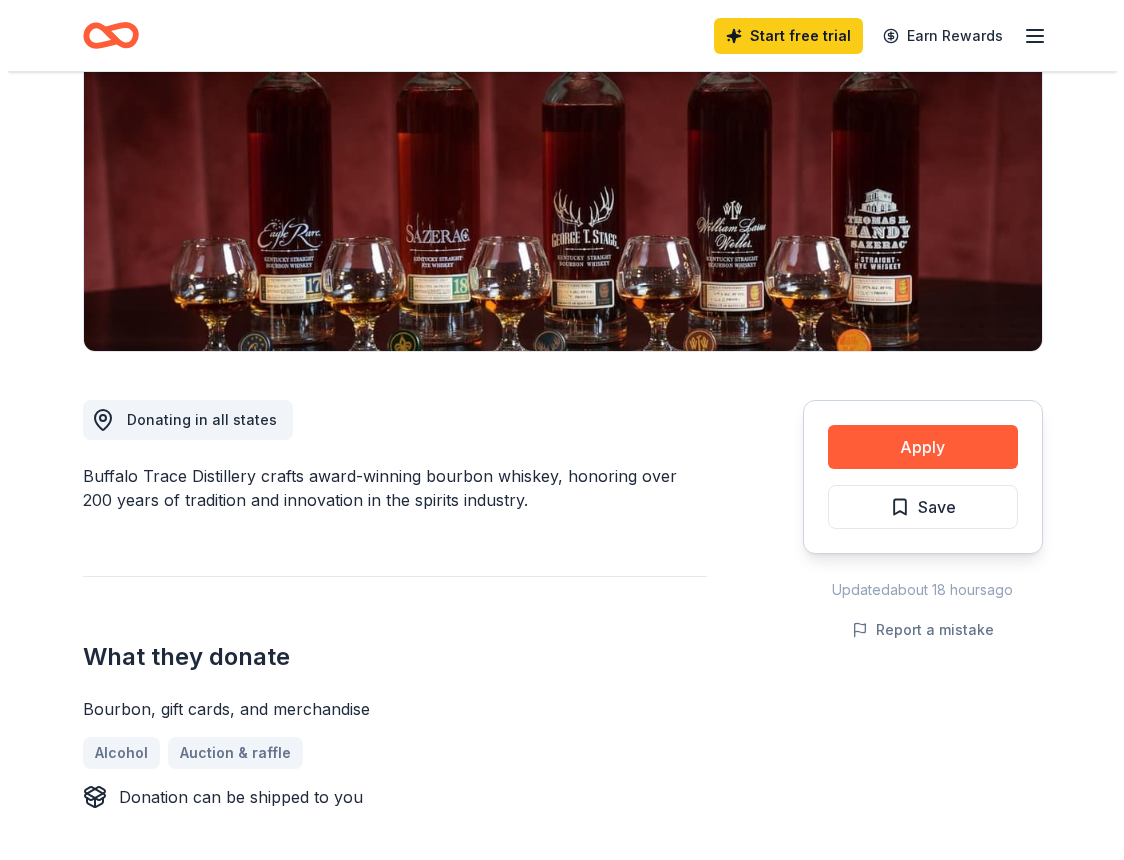 scroll, scrollTop: 200, scrollLeft: 0, axis: vertical 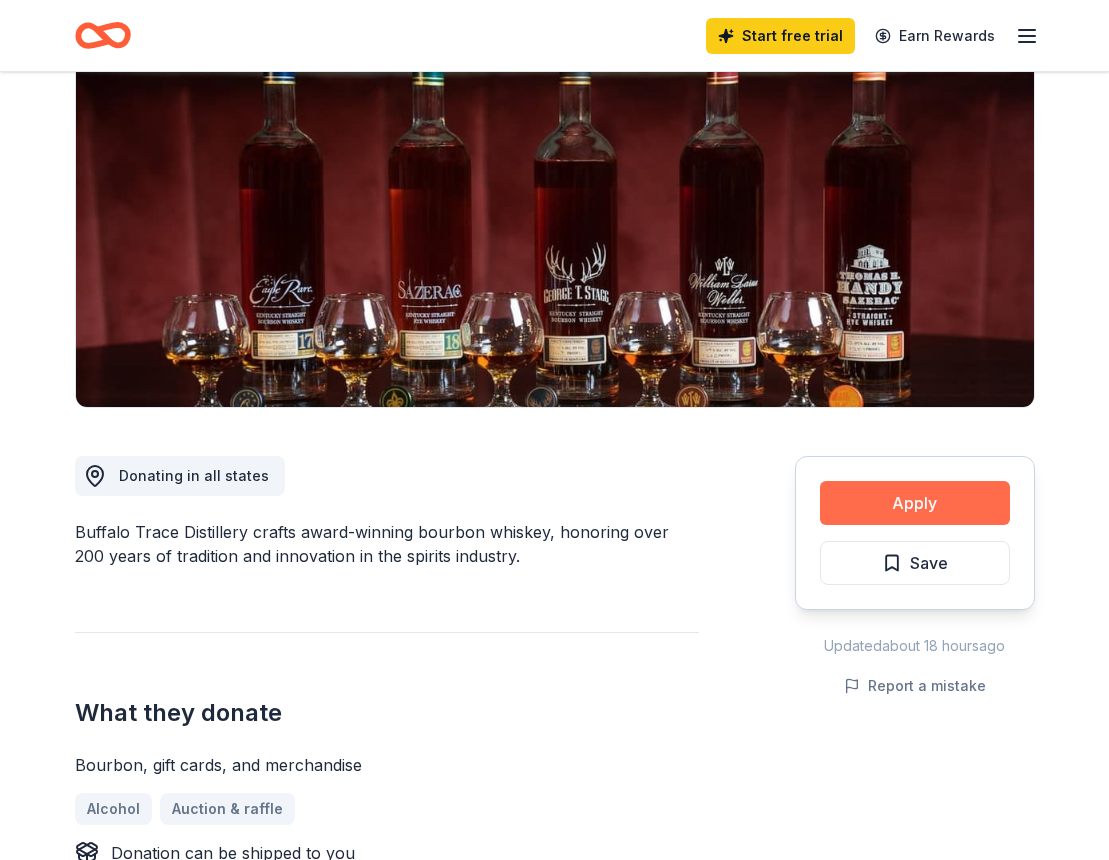click on "Apply" at bounding box center [915, 503] 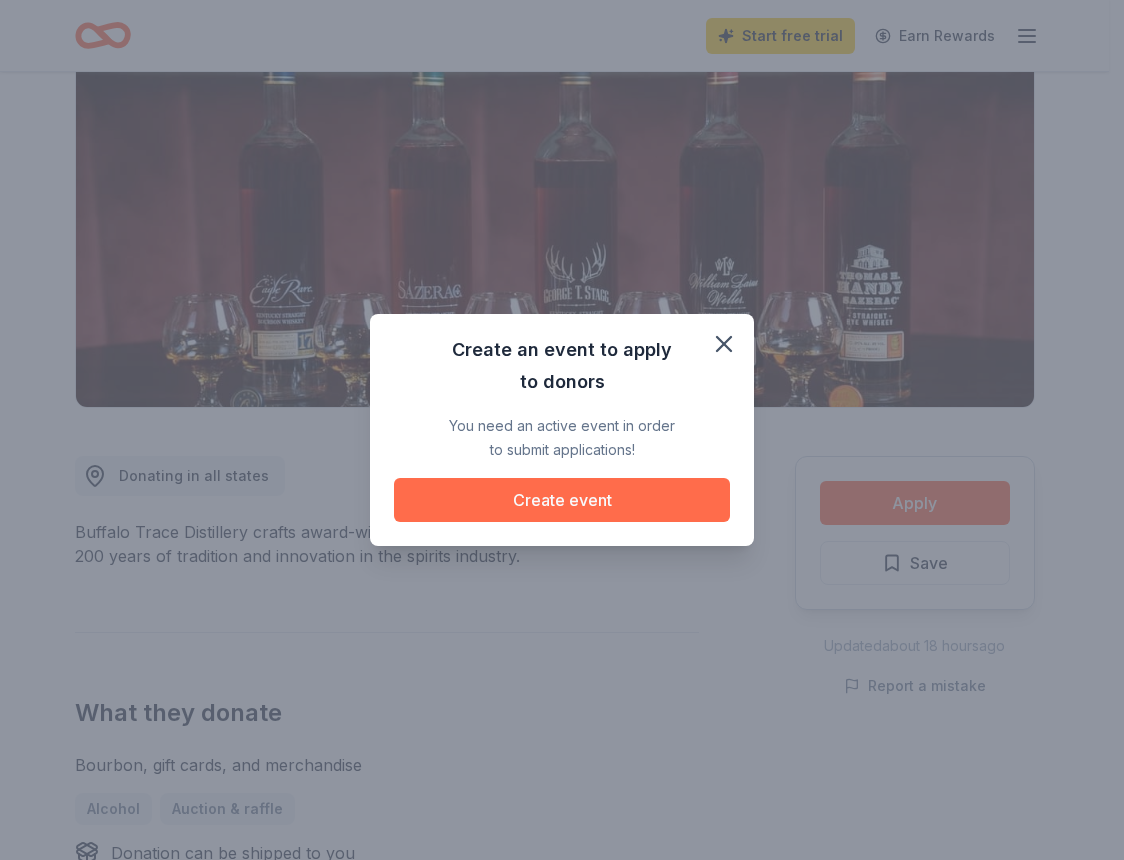click on "Create event" at bounding box center (562, 500) 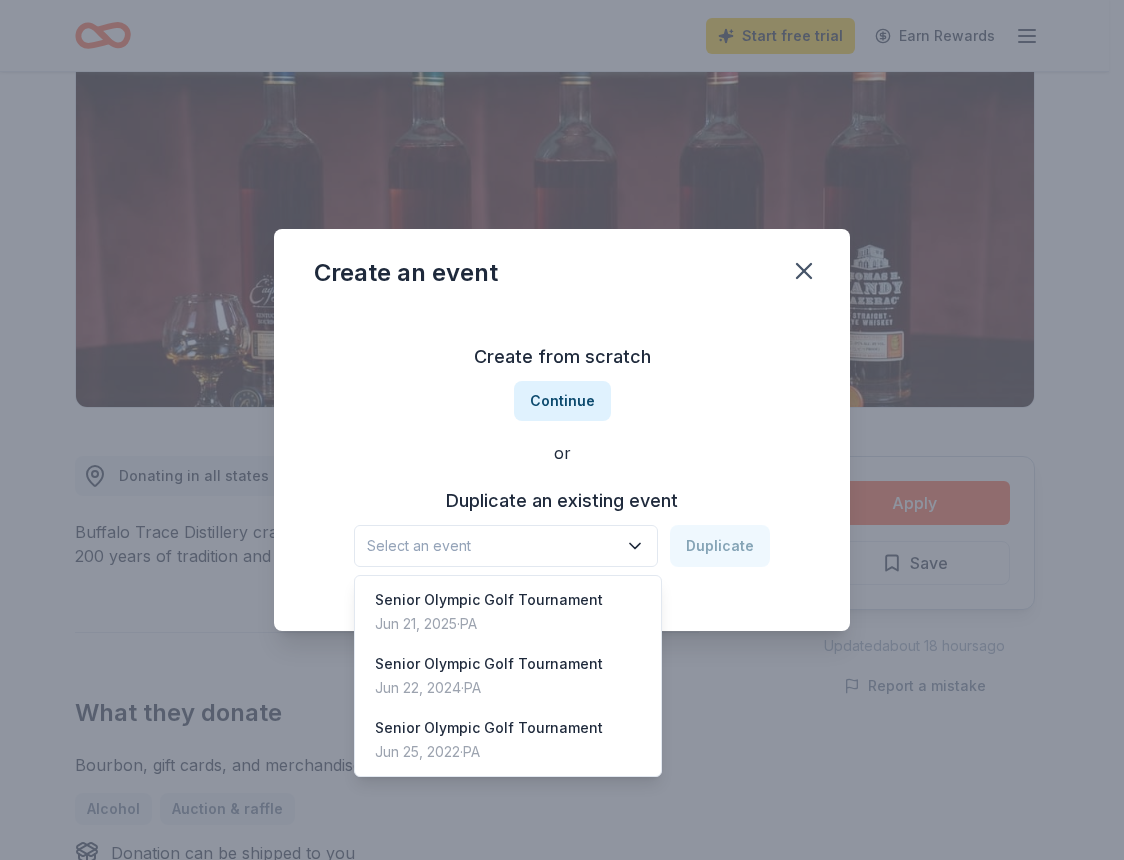 click 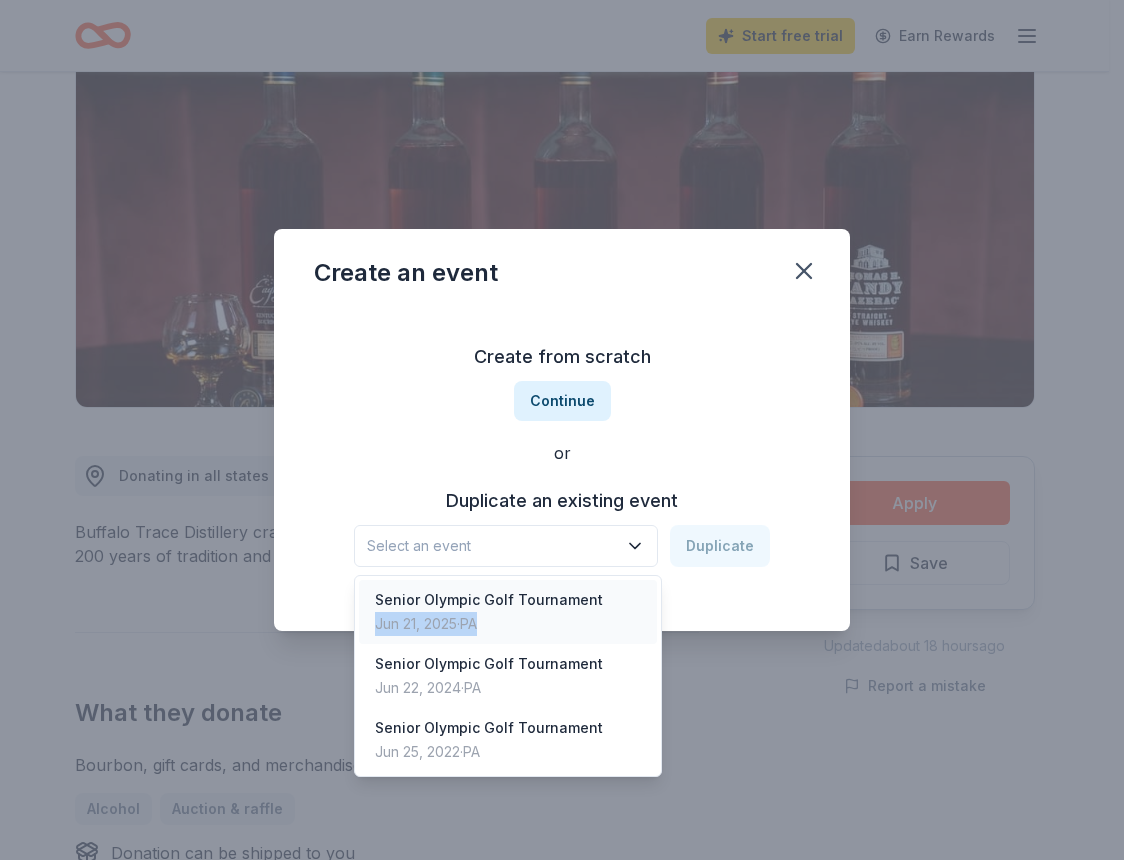 drag, startPoint x: 504, startPoint y: 625, endPoint x: 363, endPoint y: 628, distance: 141.0319 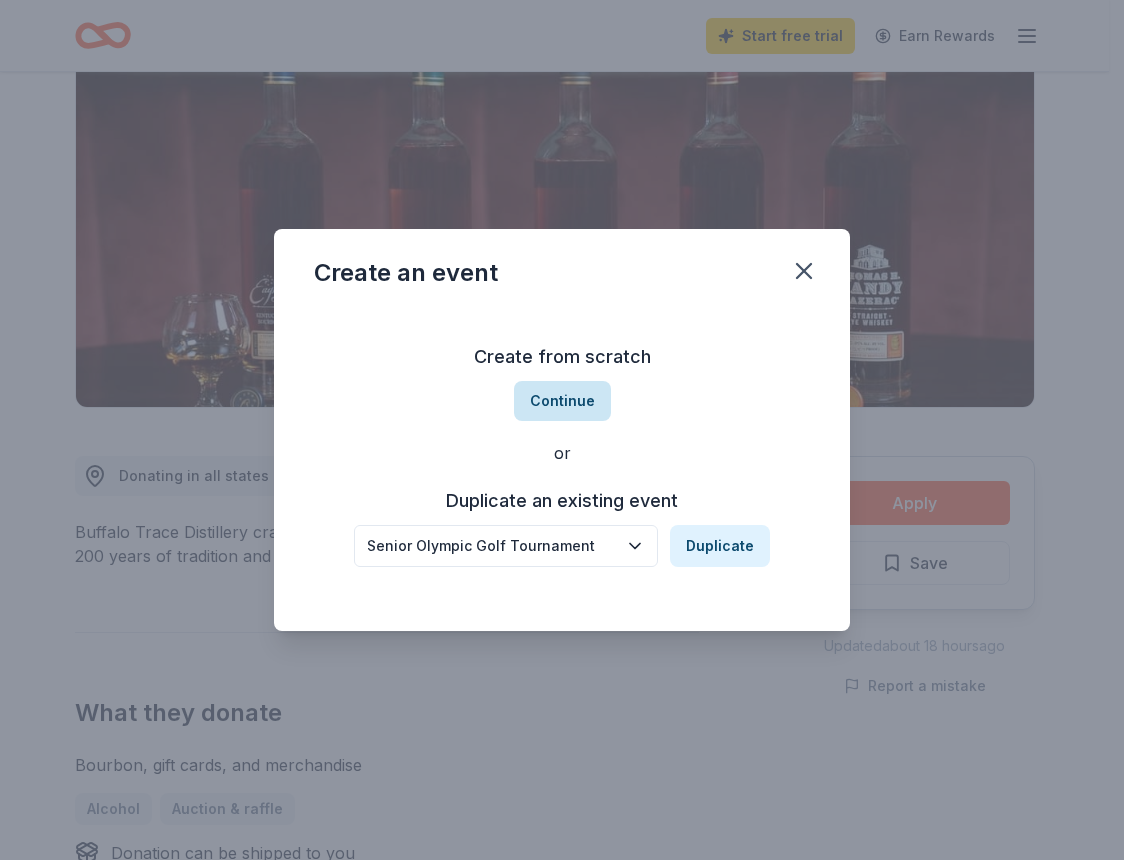 click on "Continue" at bounding box center [562, 401] 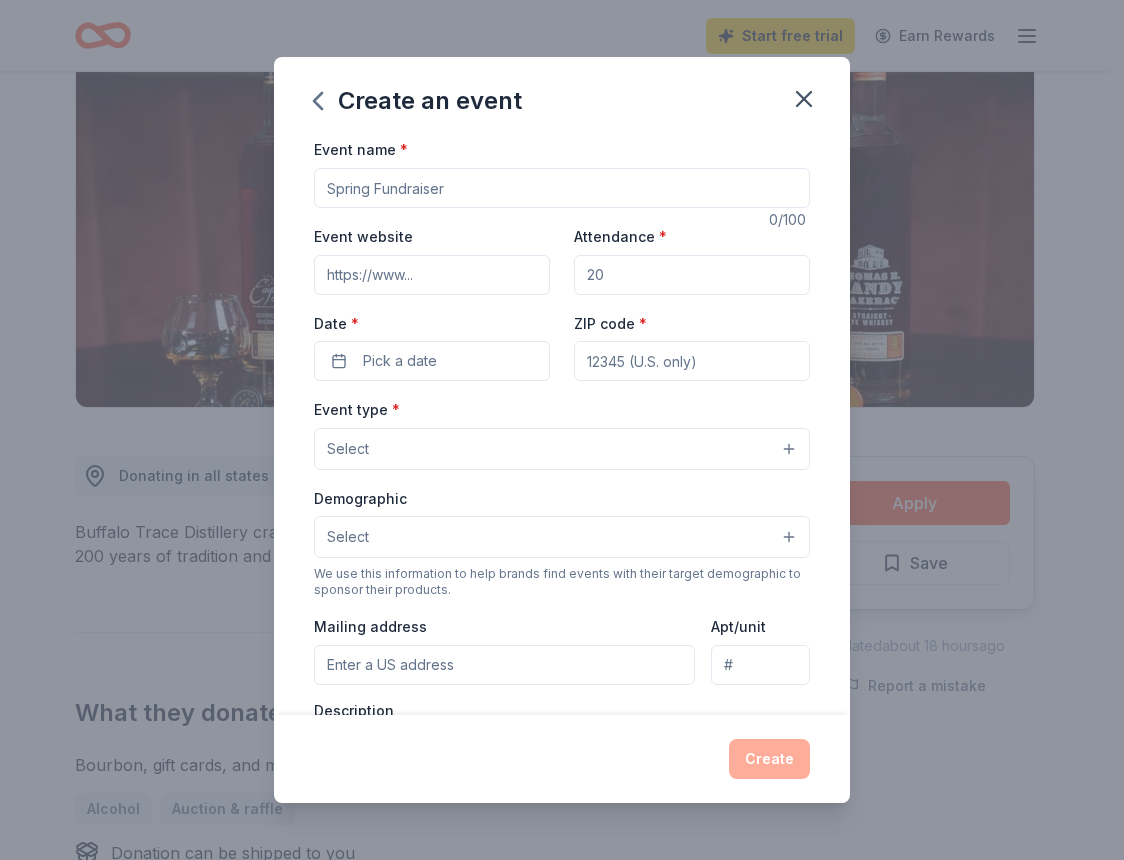 click on "Event name *" at bounding box center (562, 188) 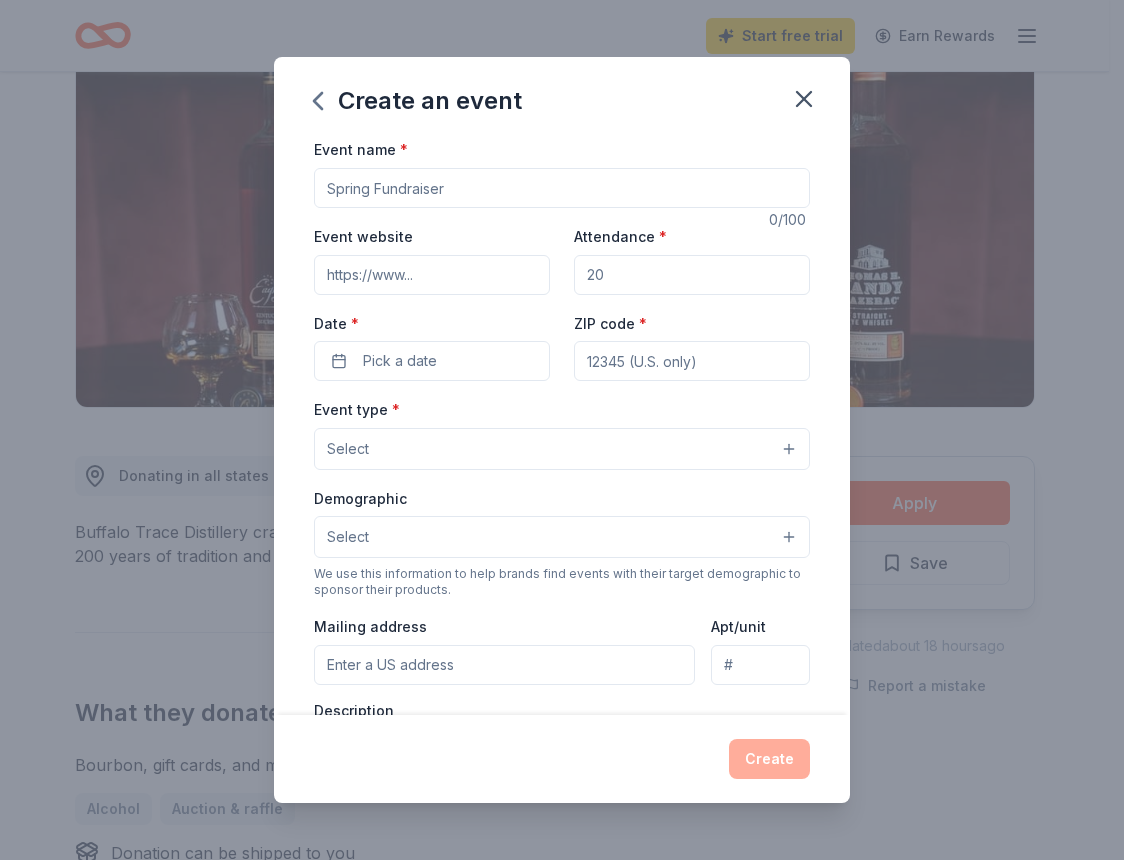 type on "Senior Olympics" 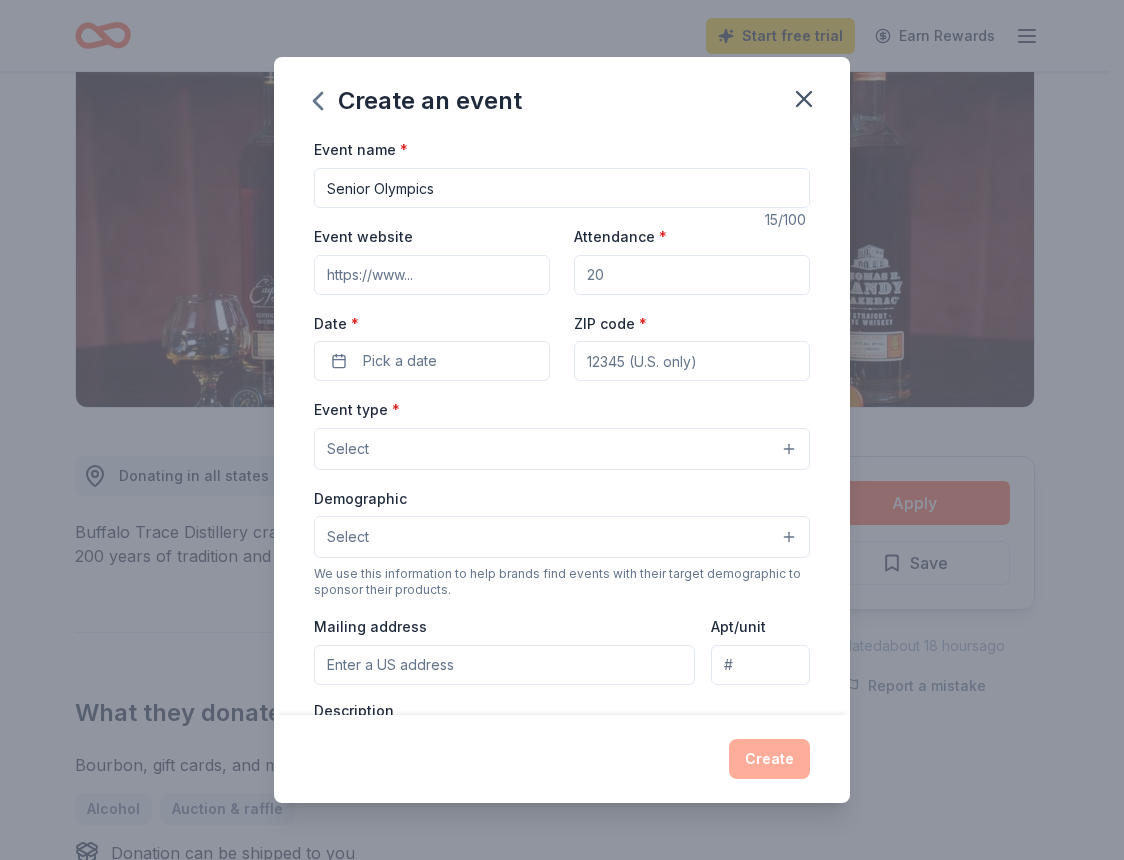 click on "Event website" at bounding box center [432, 275] 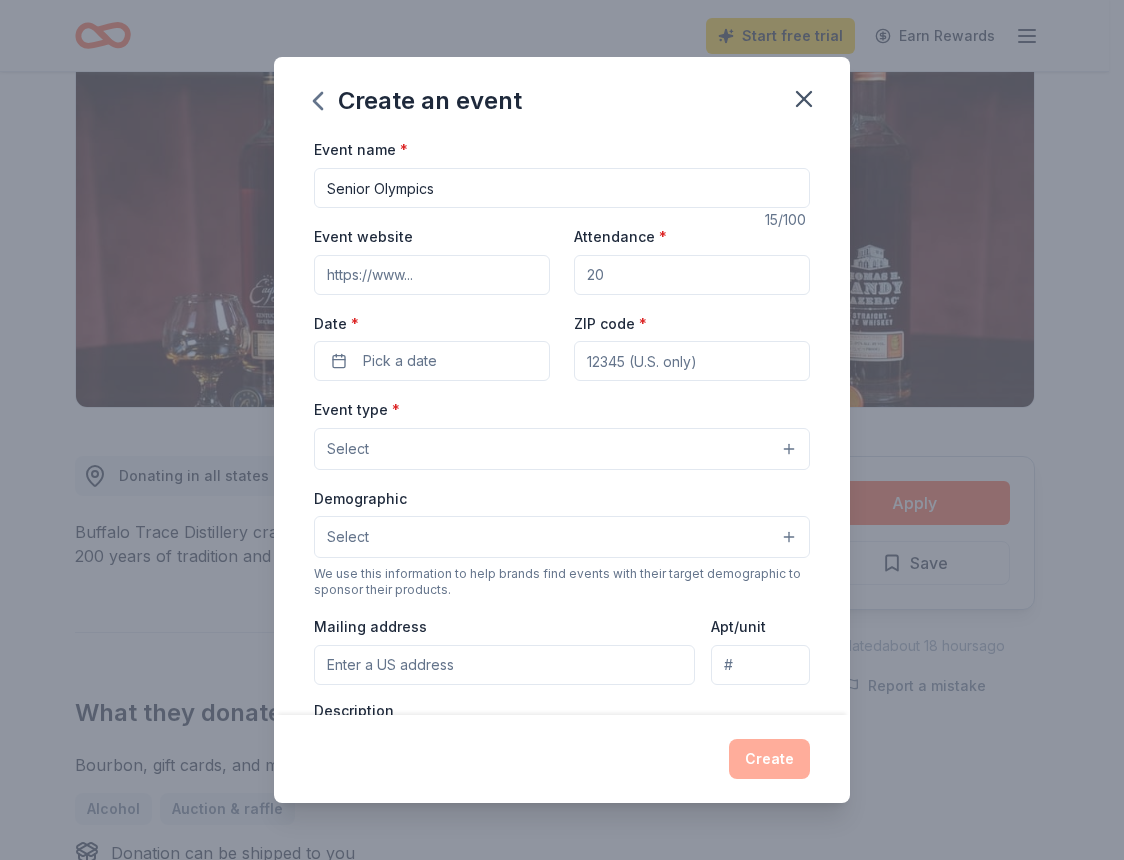 type on "www.seniorolympicswpa.weebly.com" 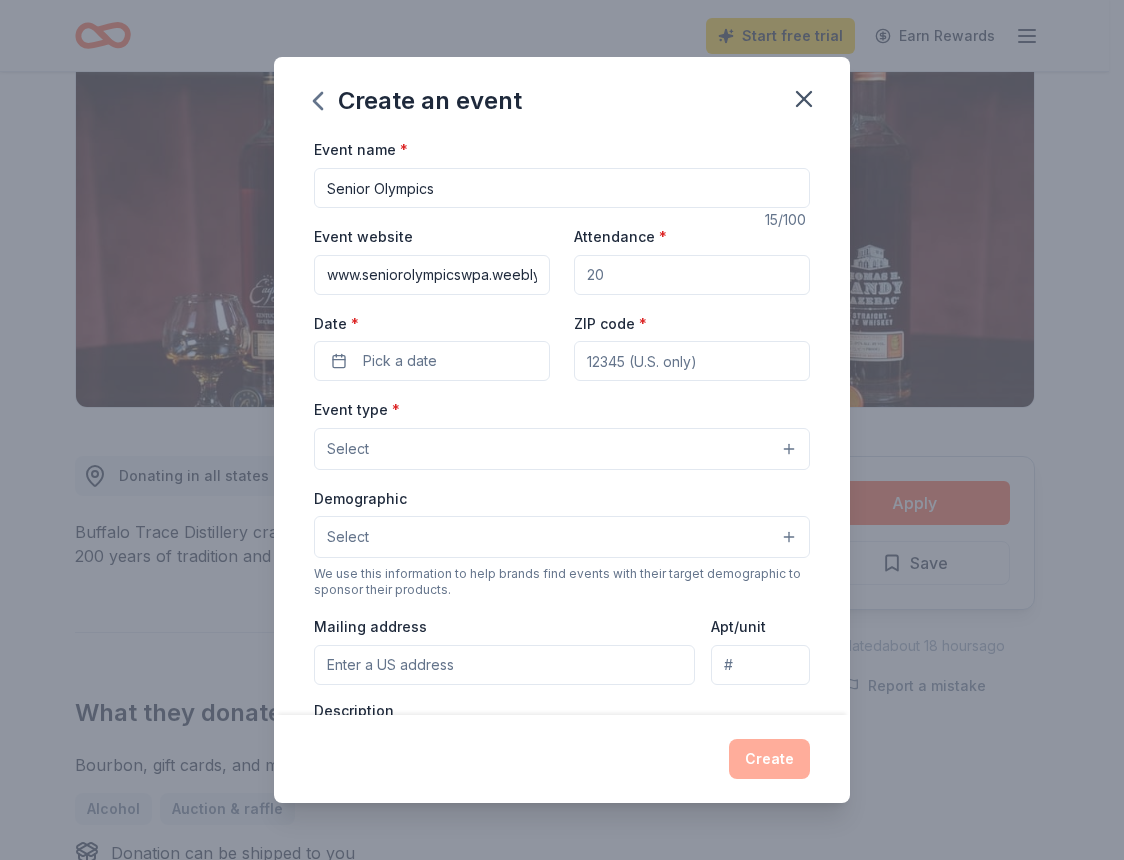 click on "Attendance *" at bounding box center [692, 275] 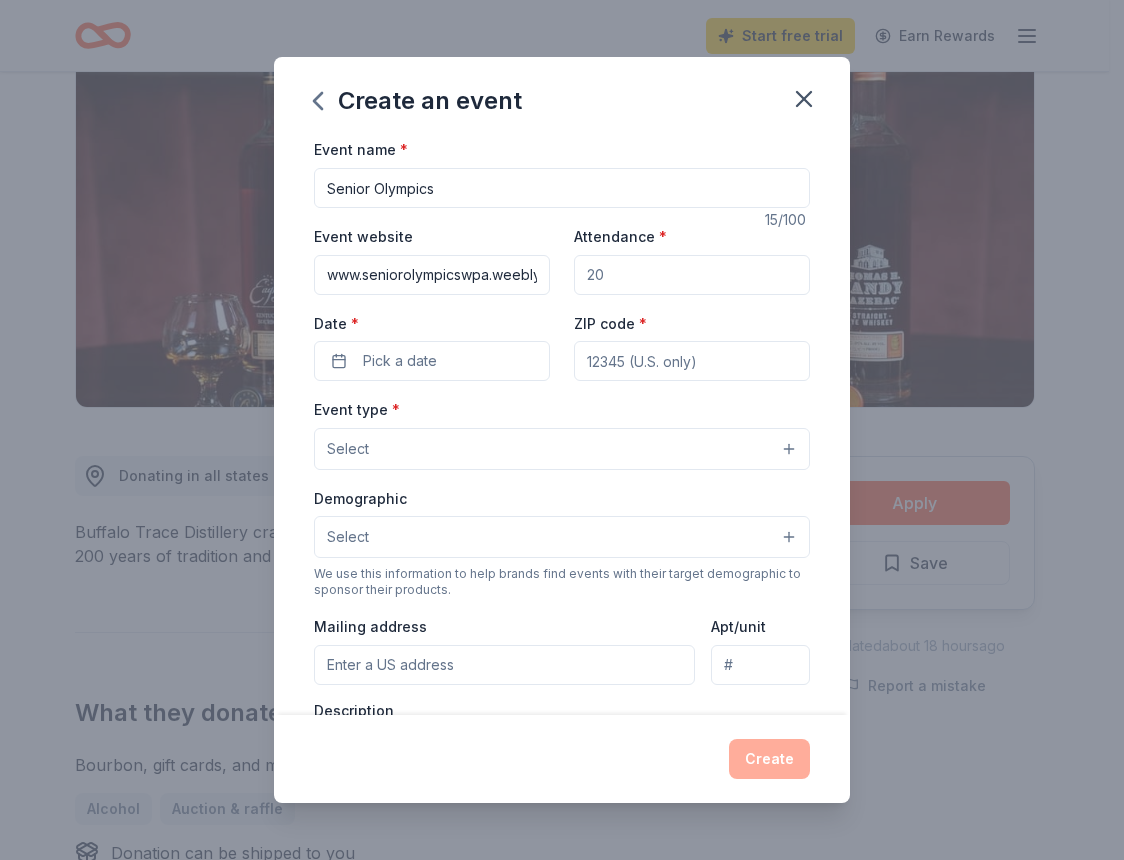 type on "200" 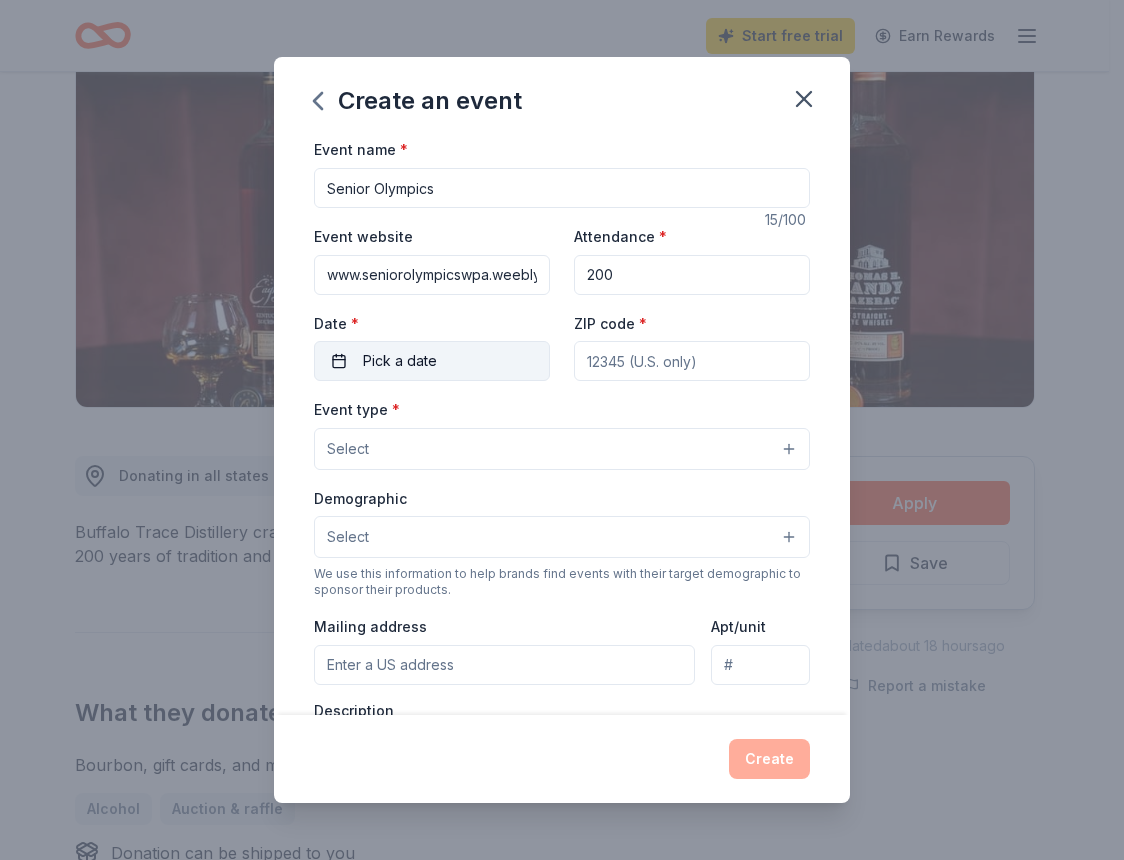 click on "Pick a date" at bounding box center [432, 361] 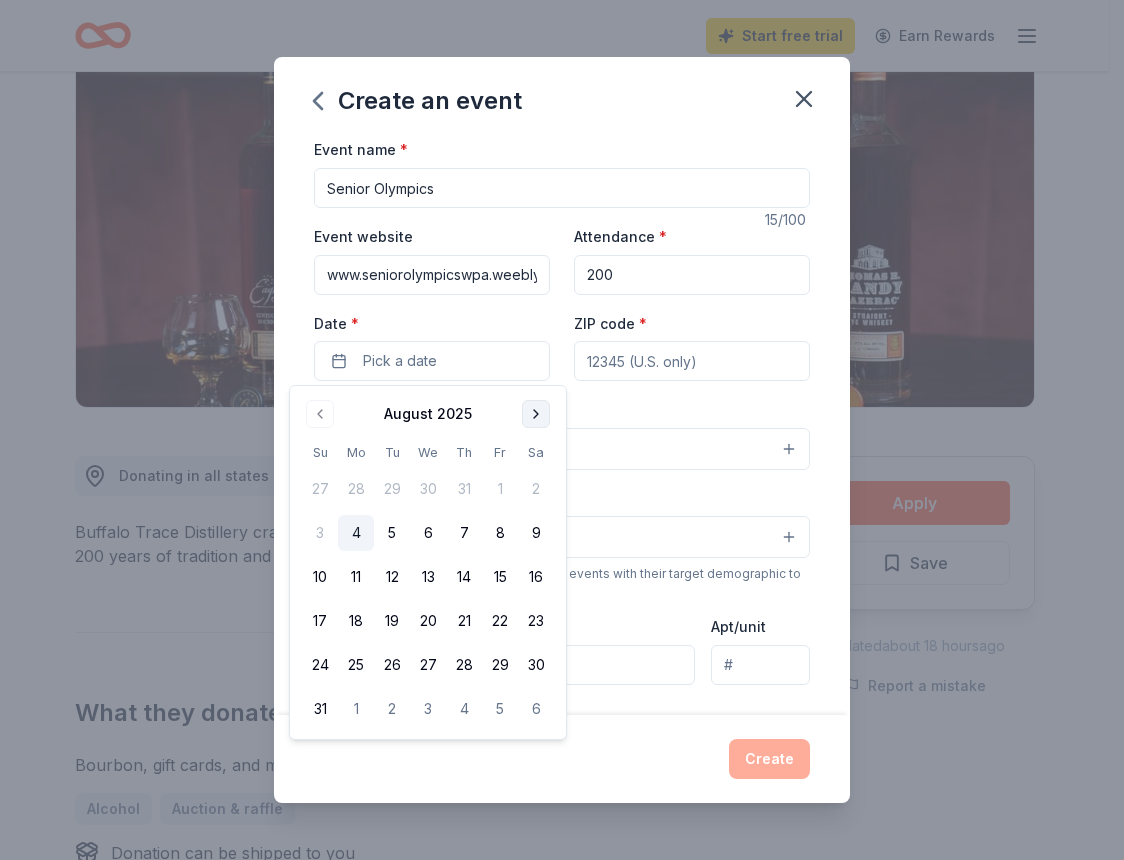 click at bounding box center (536, 414) 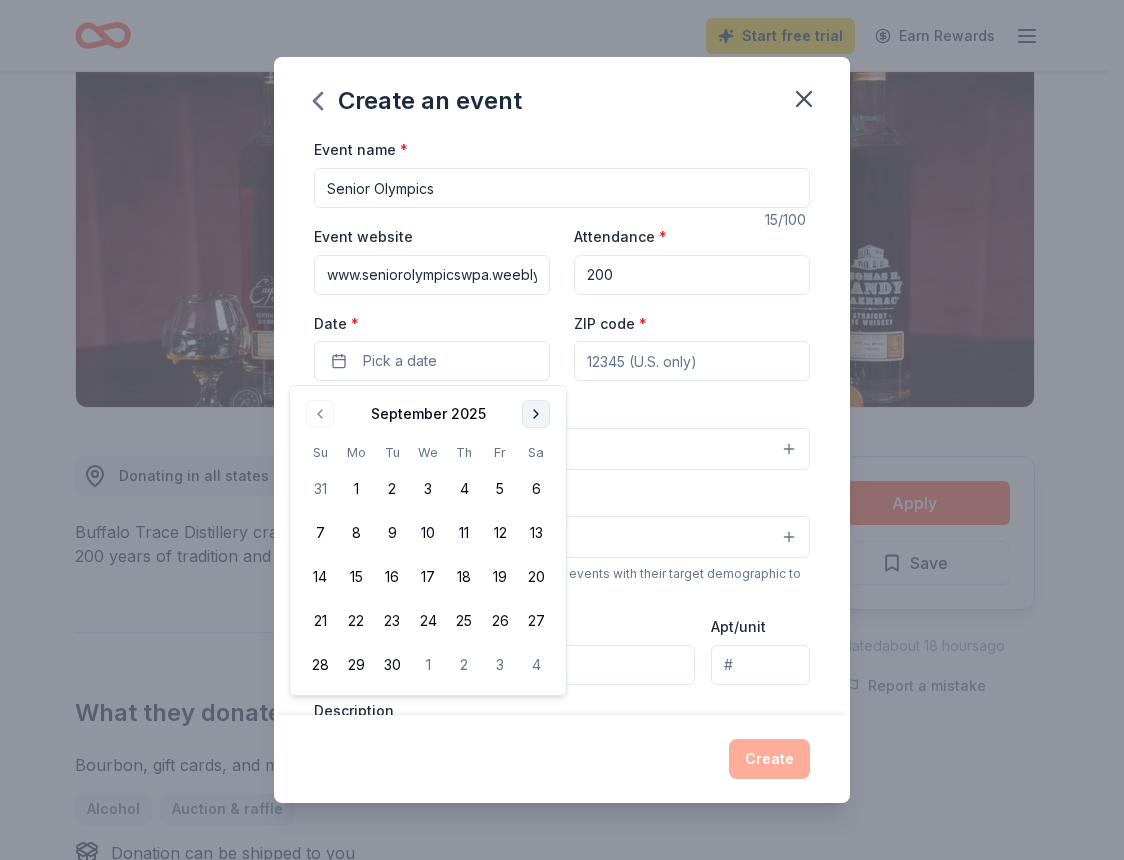 click at bounding box center (536, 414) 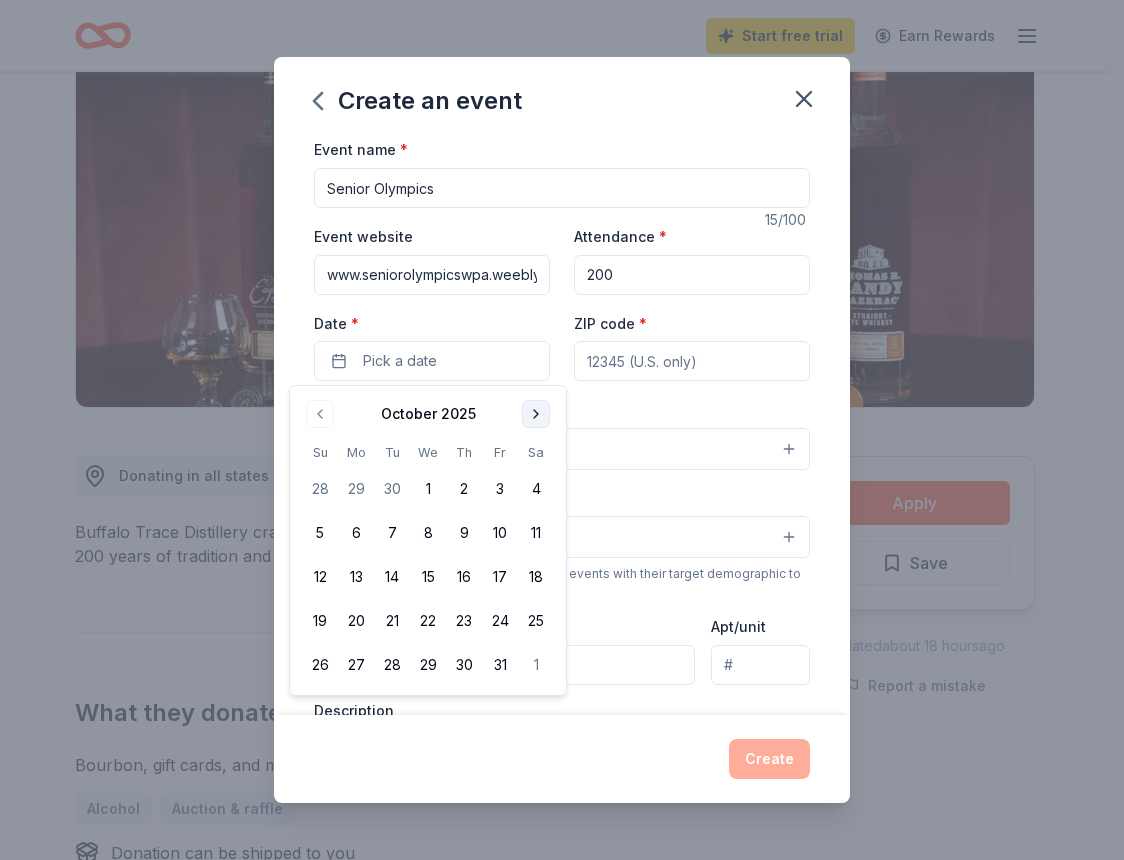 click at bounding box center (536, 414) 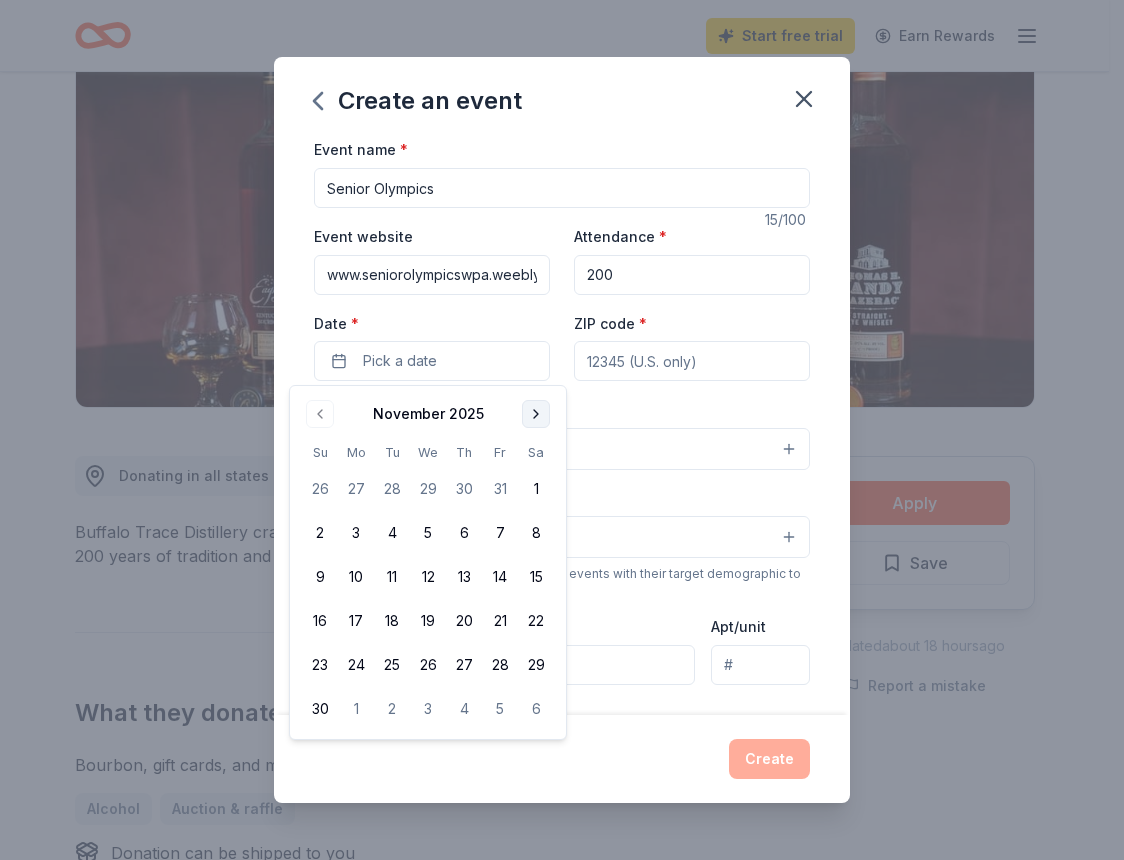 click at bounding box center (536, 414) 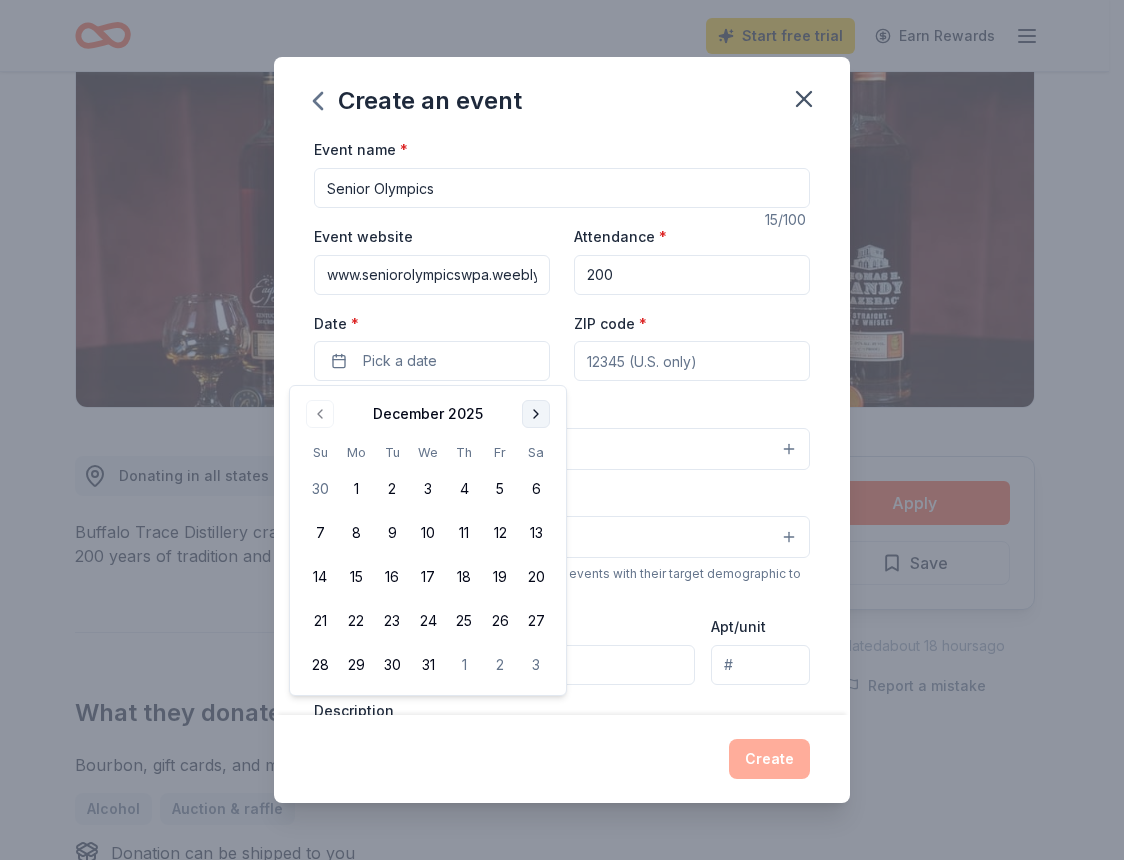 click at bounding box center [536, 414] 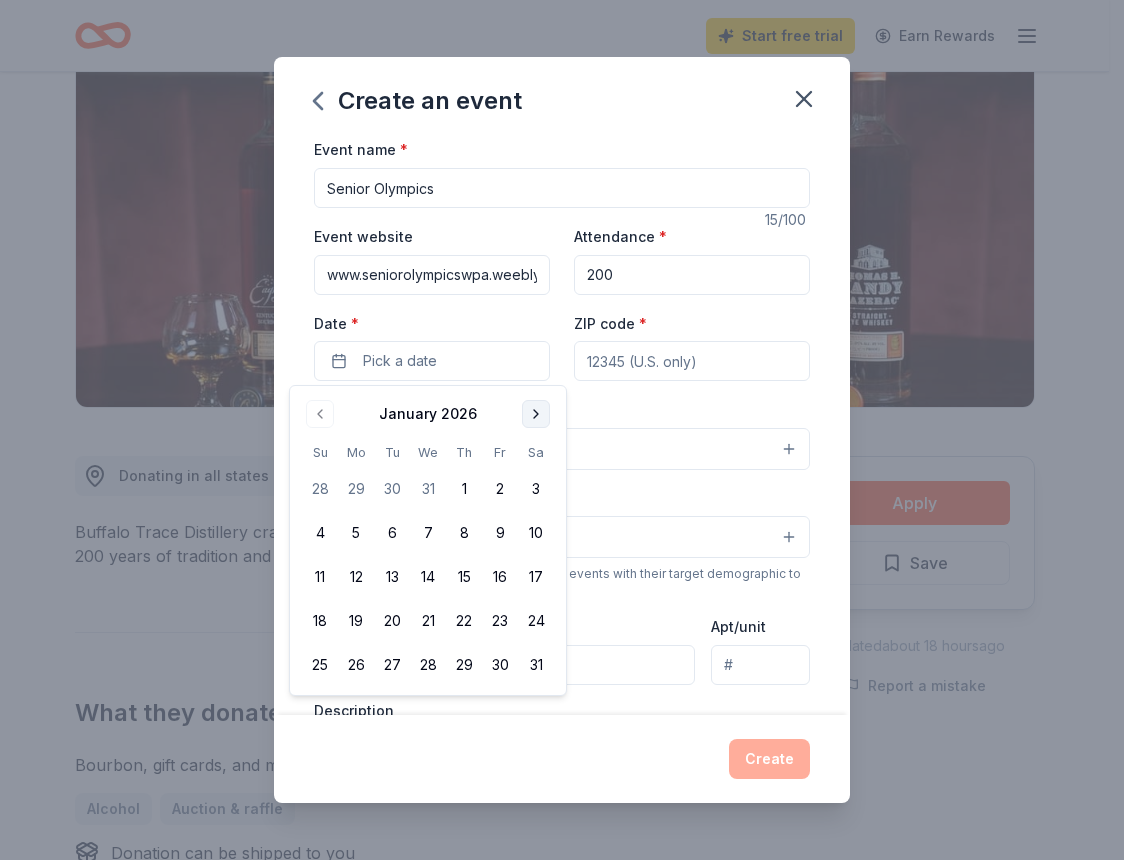 click at bounding box center [536, 414] 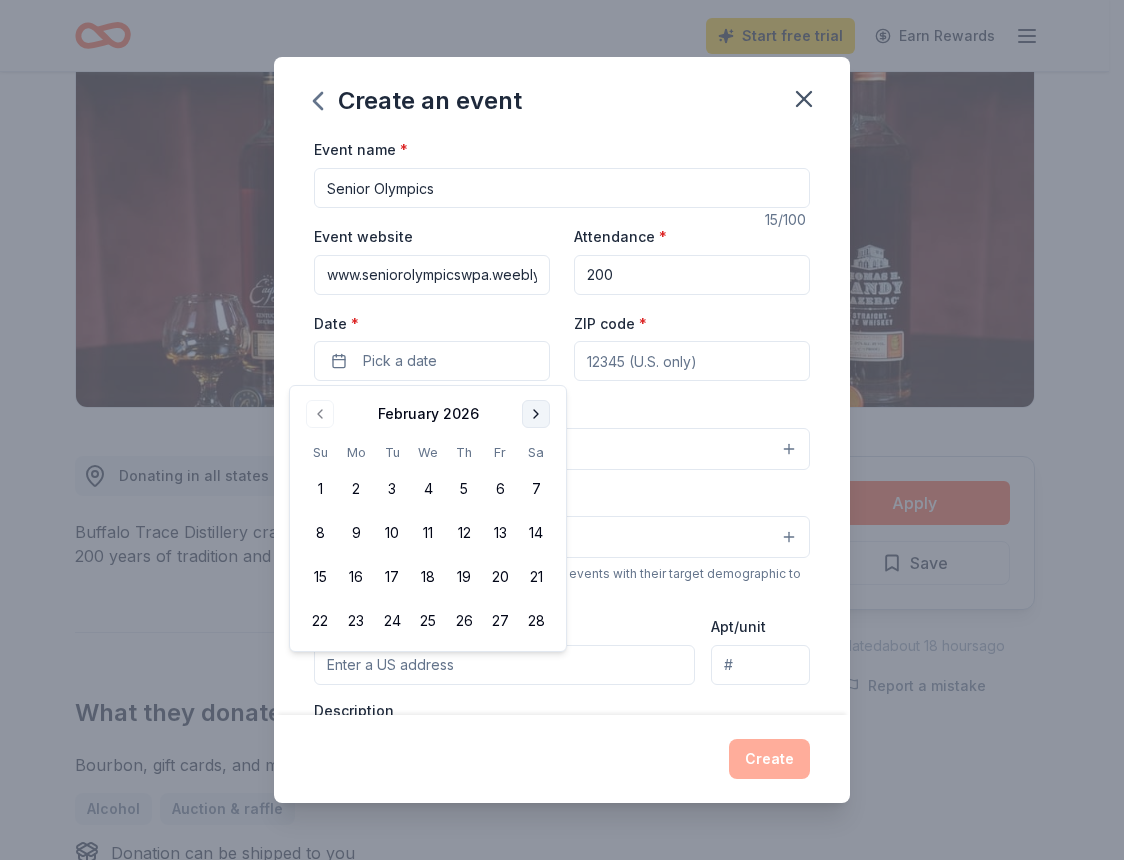 click at bounding box center (536, 414) 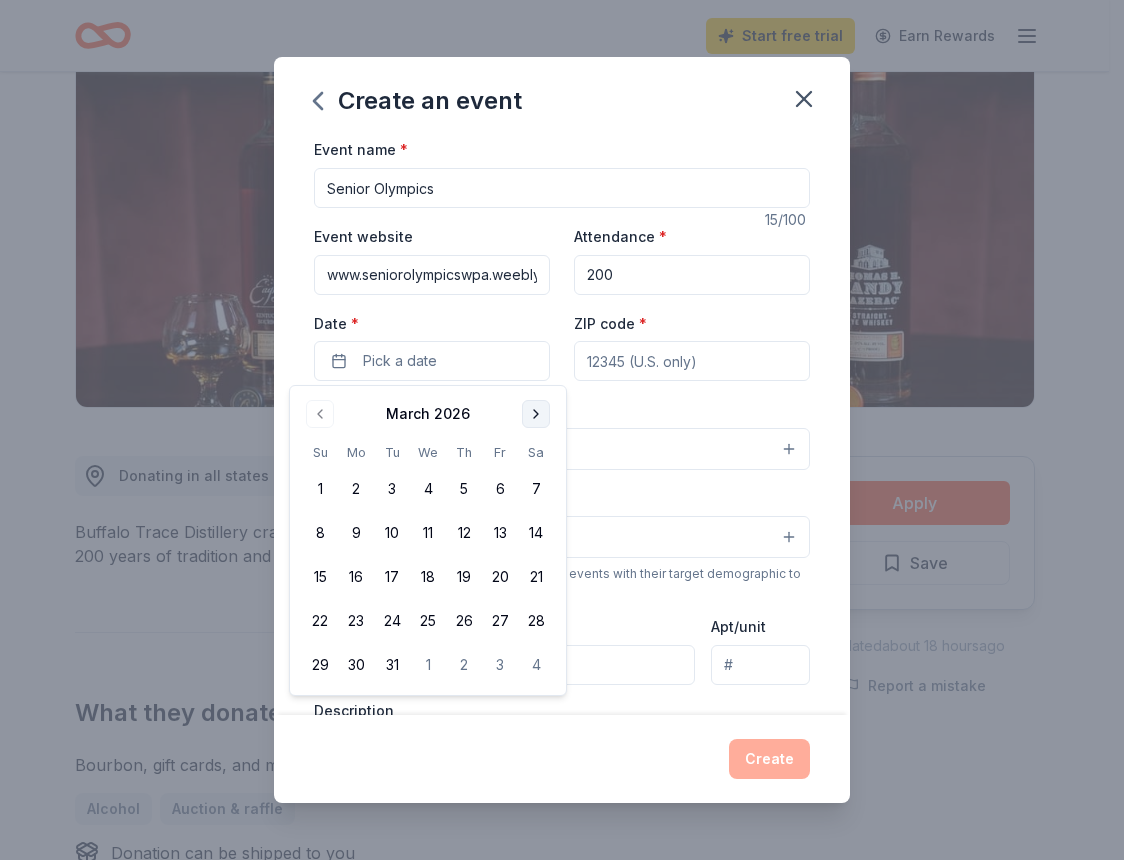 click at bounding box center (536, 414) 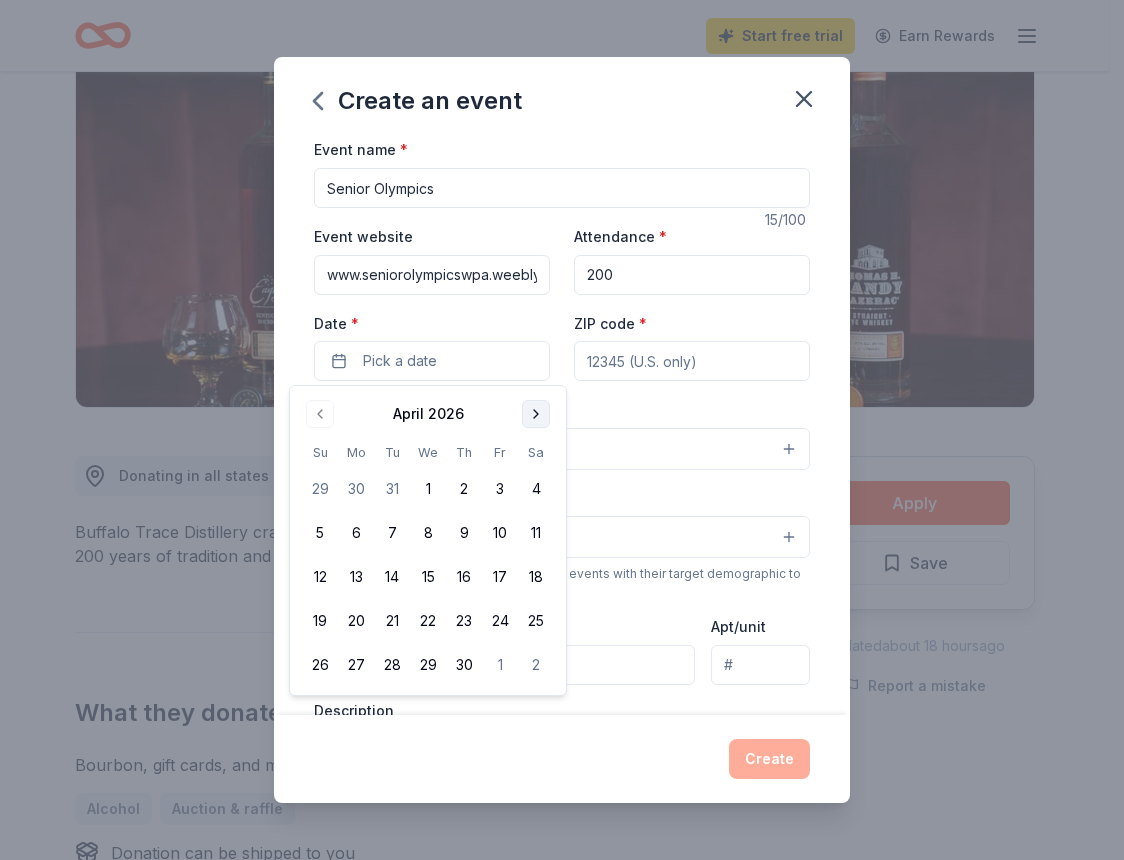 click at bounding box center [536, 414] 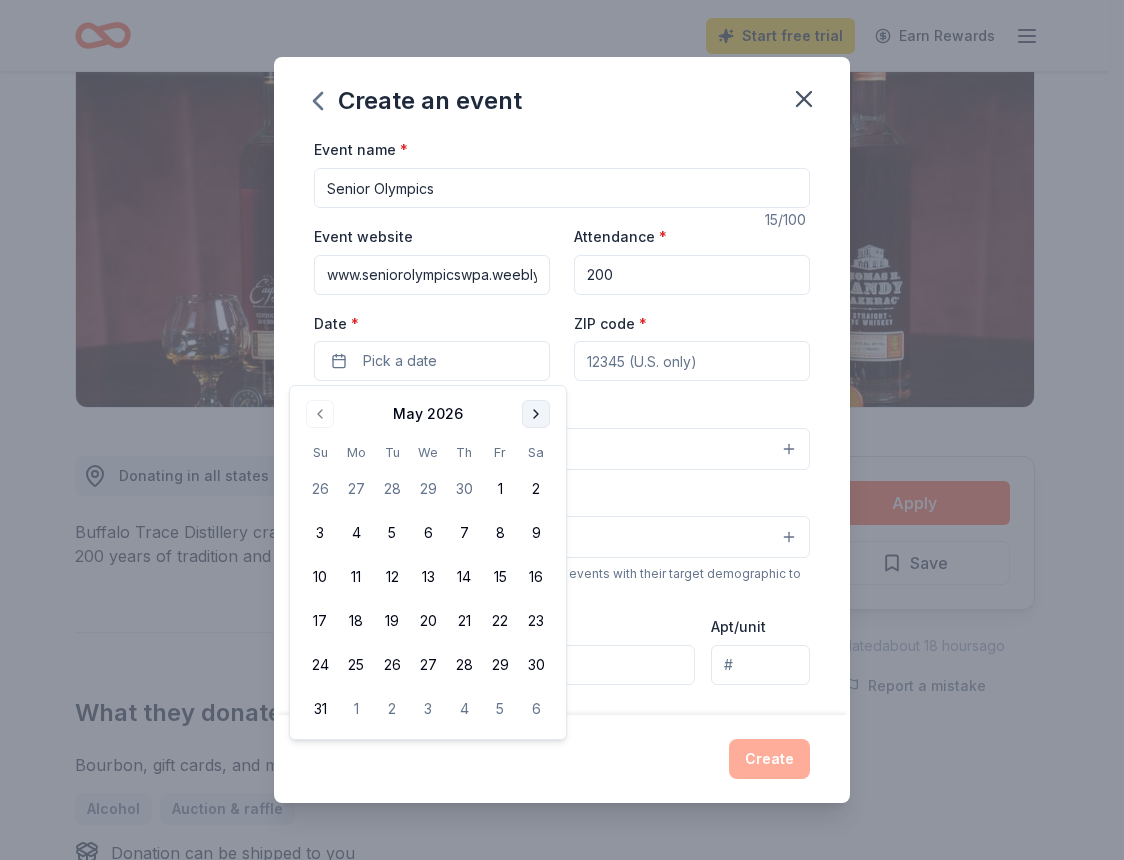 click at bounding box center [536, 414] 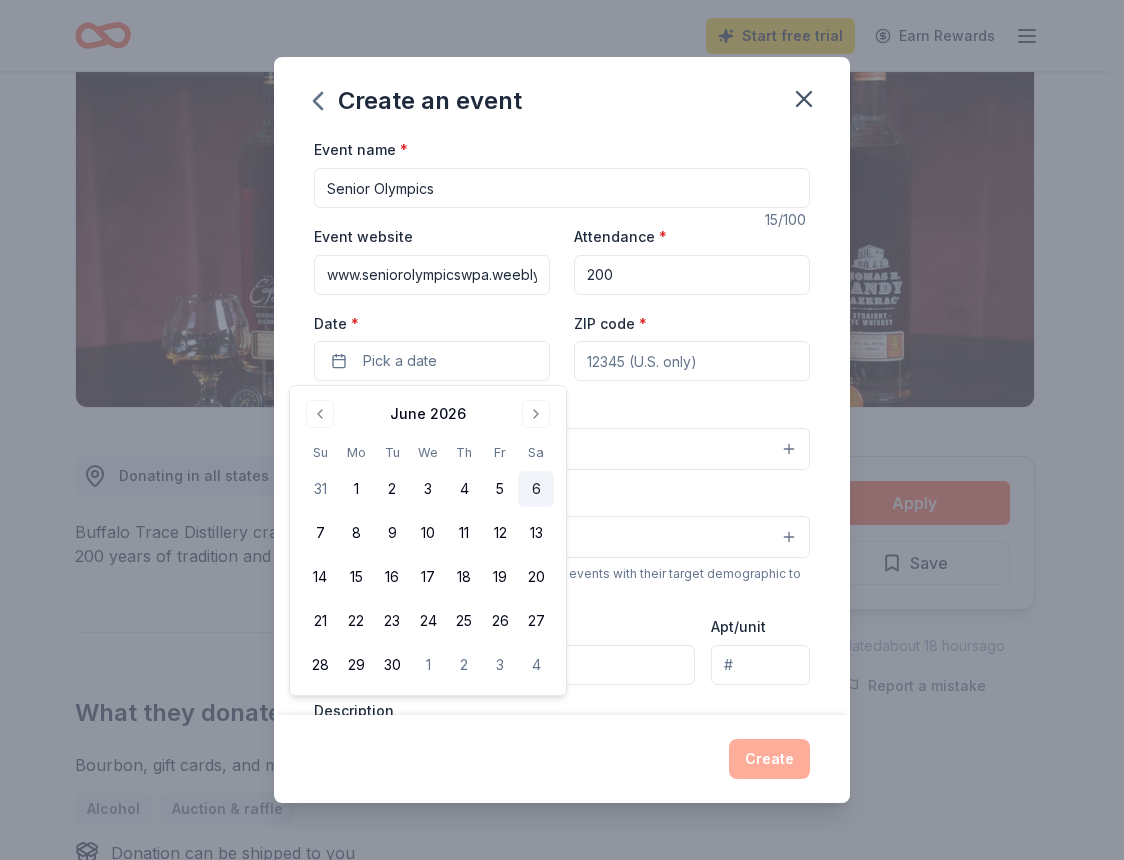 click on "6" at bounding box center (536, 489) 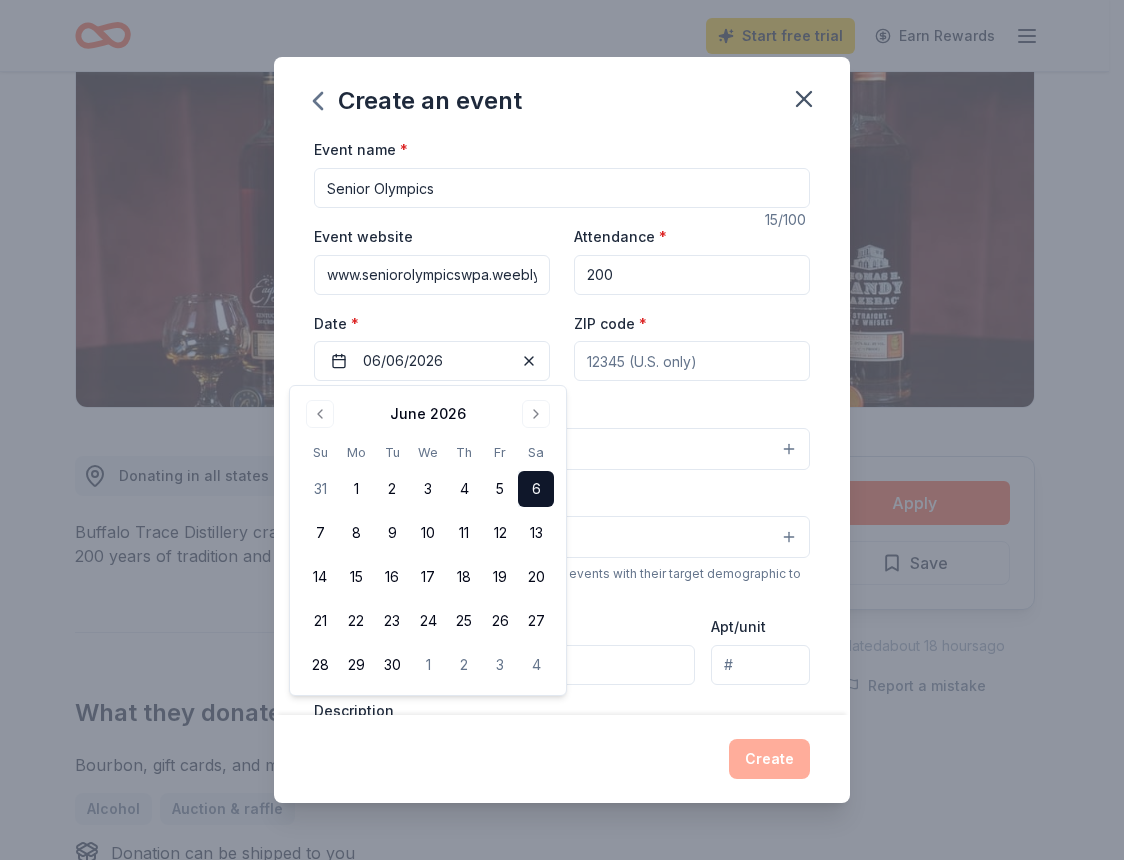 click on "Event name * Senior Olympics 15 /100 Event website www.seniorolympicswpa.weebly.com Attendance * 200 Date * 06/06/2026 ZIP code * Event type * Select Demographic Select We use this information to help brands find events with their target demographic to sponsor their products. Mailing address Apt/unit Description What are you looking for? * Auction & raffle Meals Snacks Desserts Alcohol Beverages Send me reminders Email me reminders of donor application deadlines Recurring event" at bounding box center [562, 425] 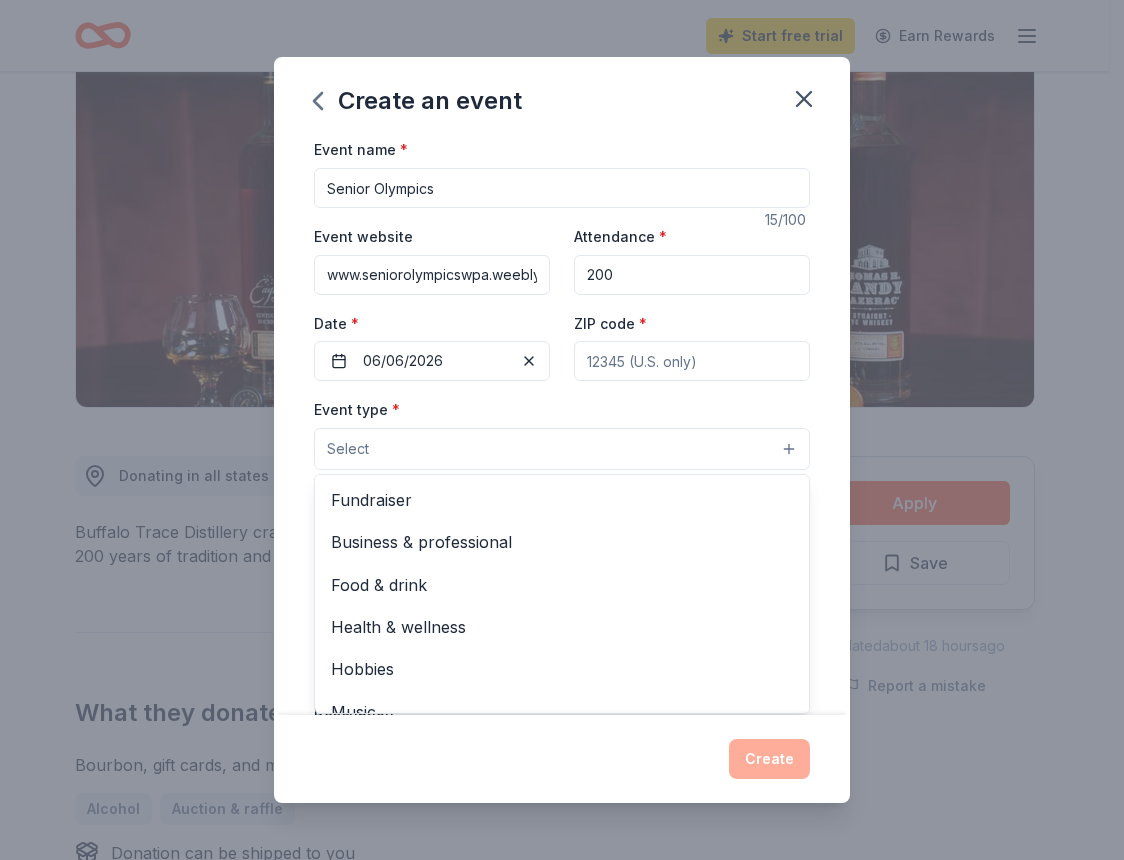 click on "Select" at bounding box center (562, 449) 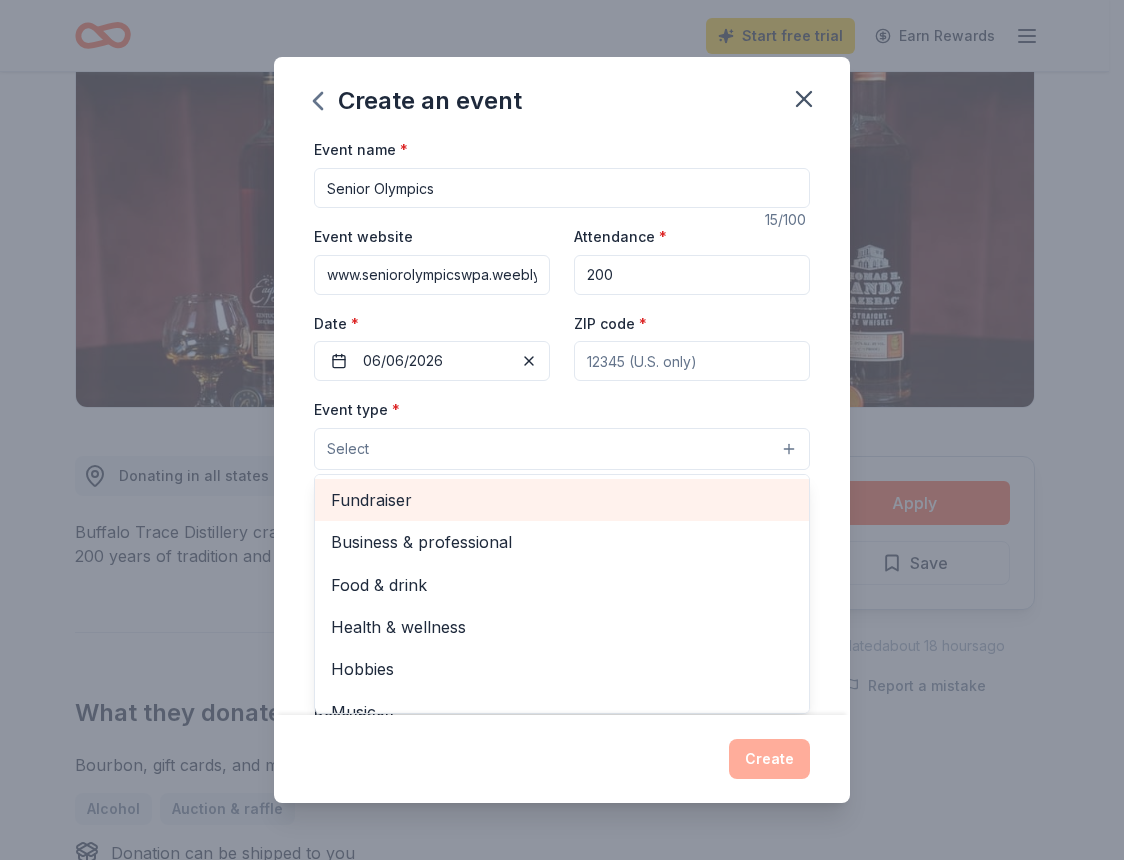 click on "Fundraiser" at bounding box center (562, 500) 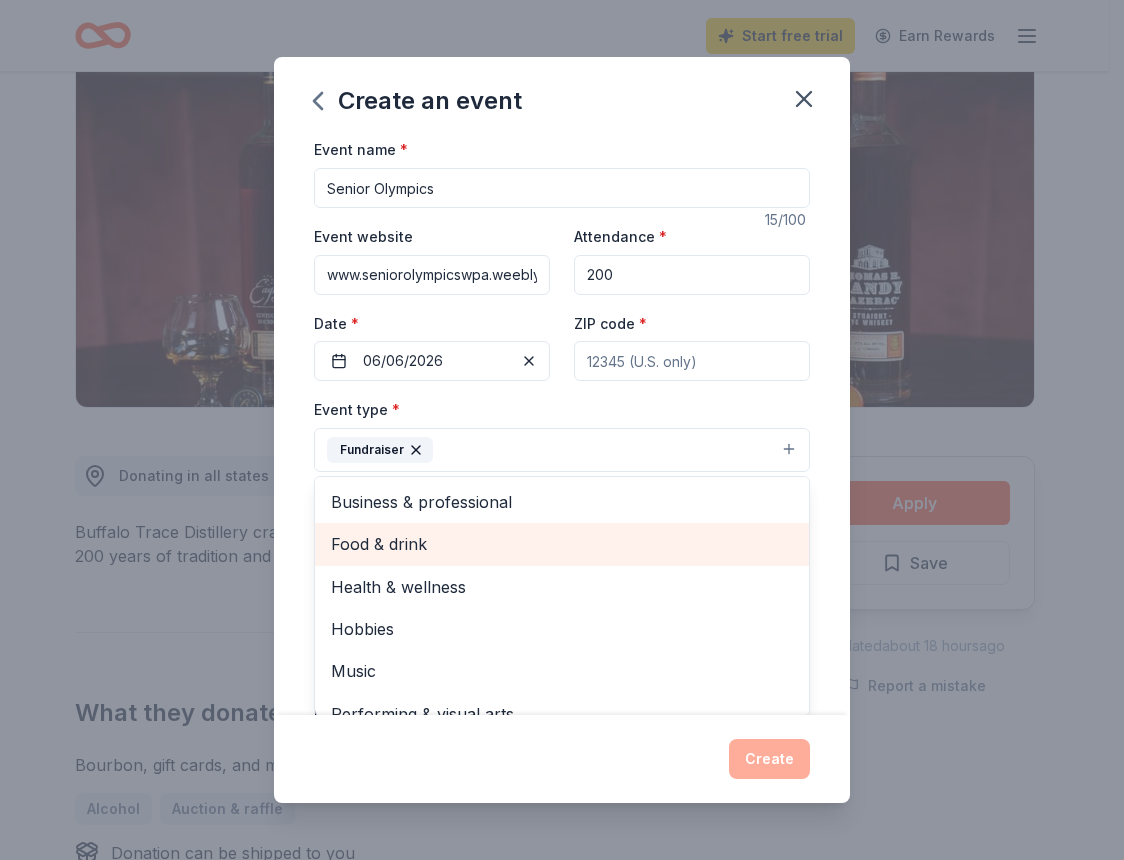 scroll, scrollTop: 24, scrollLeft: 0, axis: vertical 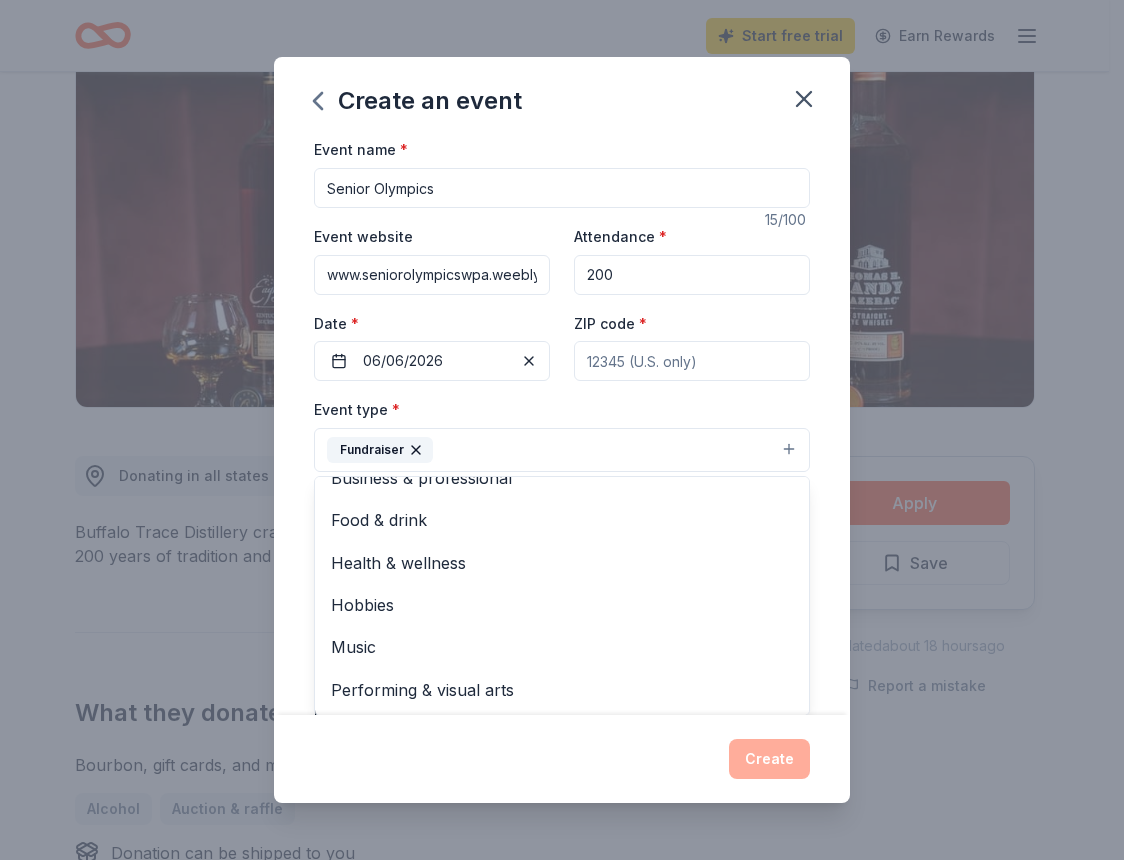 click on "Create an event Event name * Senior Olympics 15 /100 Event website www.seniorolympicswpa.weebly.com Attendance * 200 Date * 06/06/2026 ZIP code * Event type * Fundraiser Business & professional Food & drink Health & wellness Hobbies Music Performing & visual arts Demographic Select We use this information to help brands find events with their target demographic to sponsor their products. Mailing address Apt/unit Description What are you looking for? * Auction & raffle Meals Snacks Desserts Alcohol Beverages Send me reminders Email me reminders of donor application deadlines Recurring event Create" at bounding box center (562, 429) 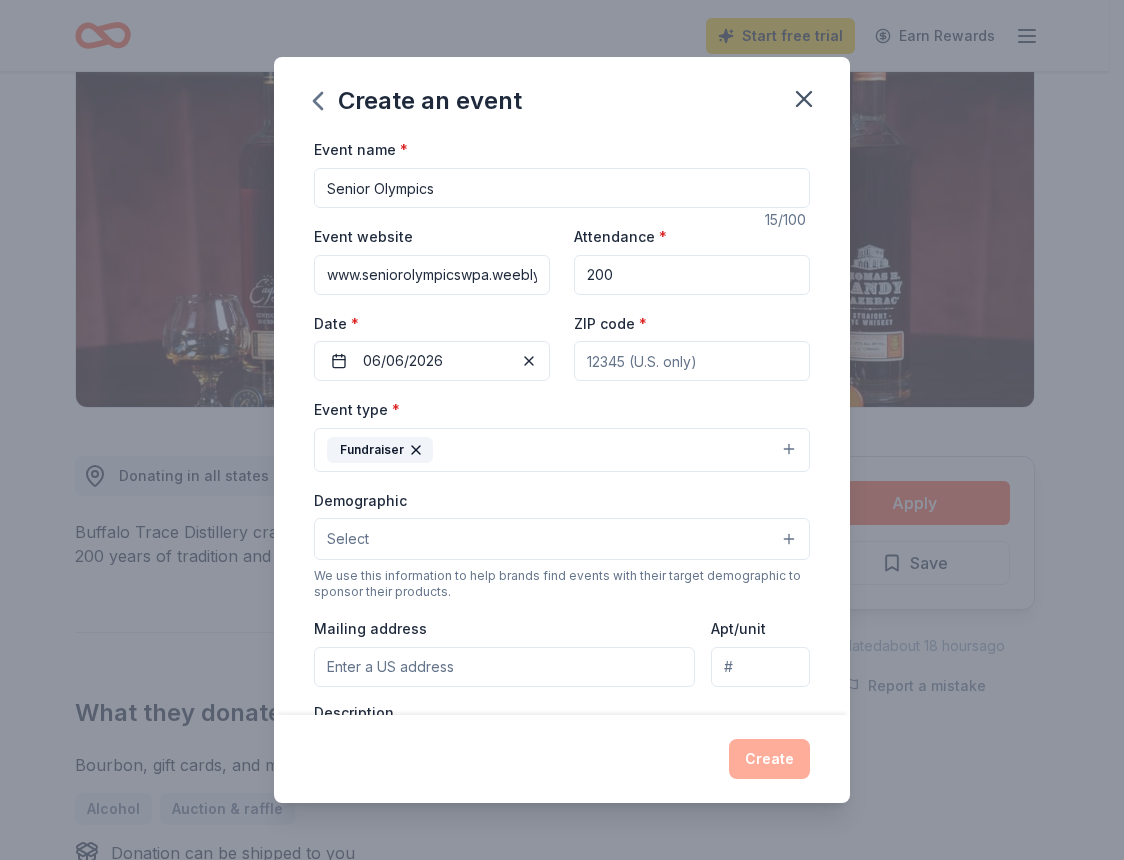 click on "Create" at bounding box center (562, 759) 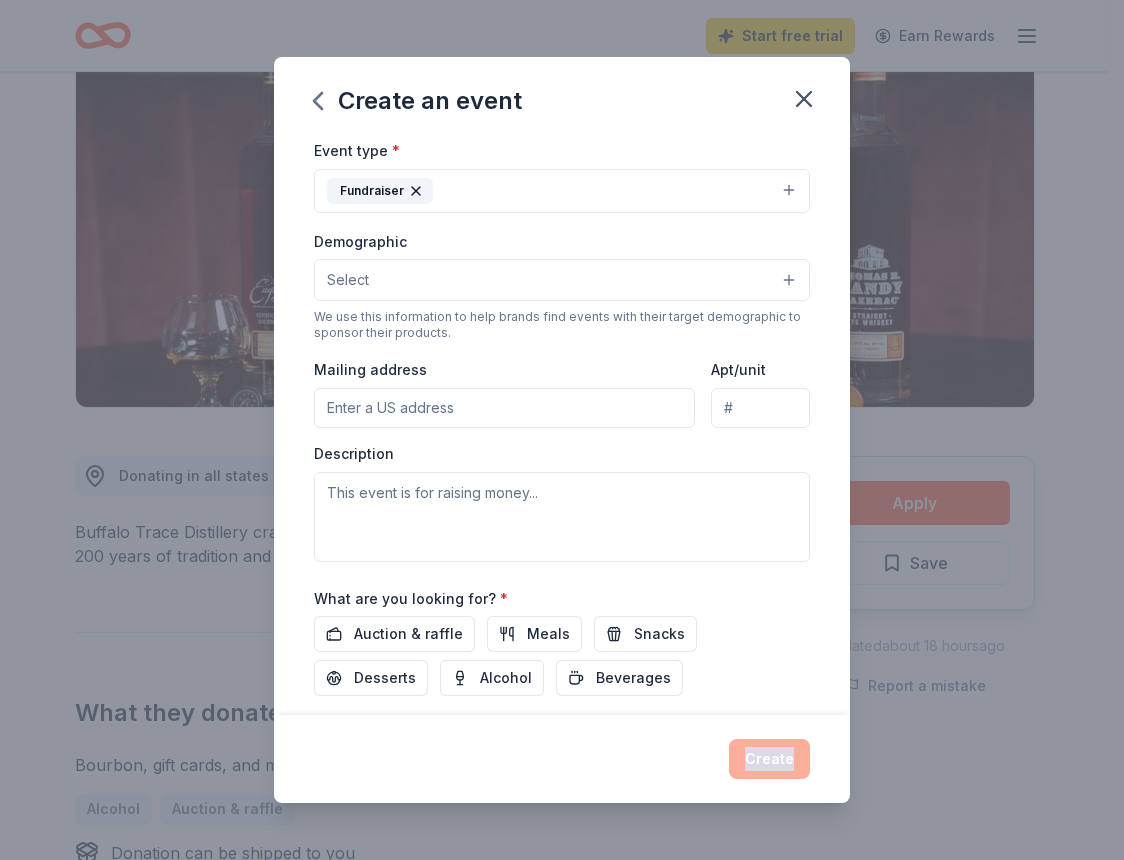 scroll, scrollTop: 0, scrollLeft: 0, axis: both 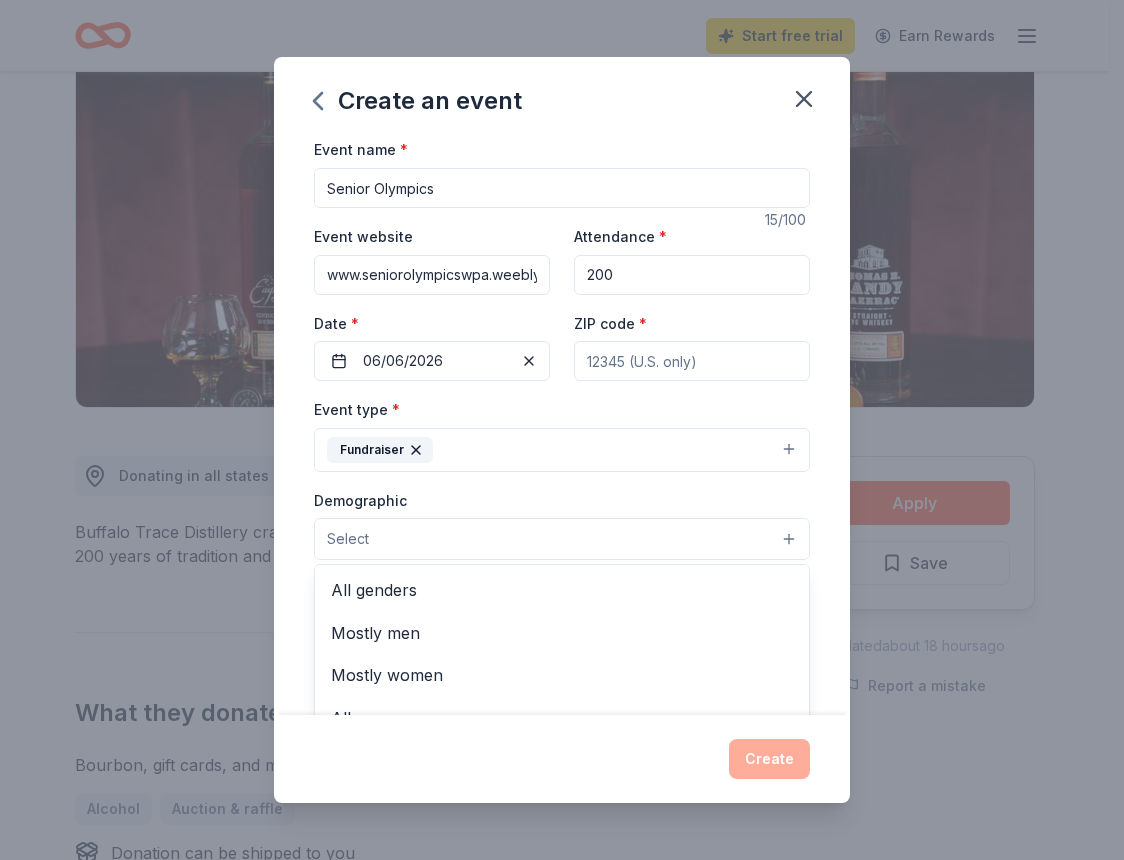 click on "Select" at bounding box center [562, 539] 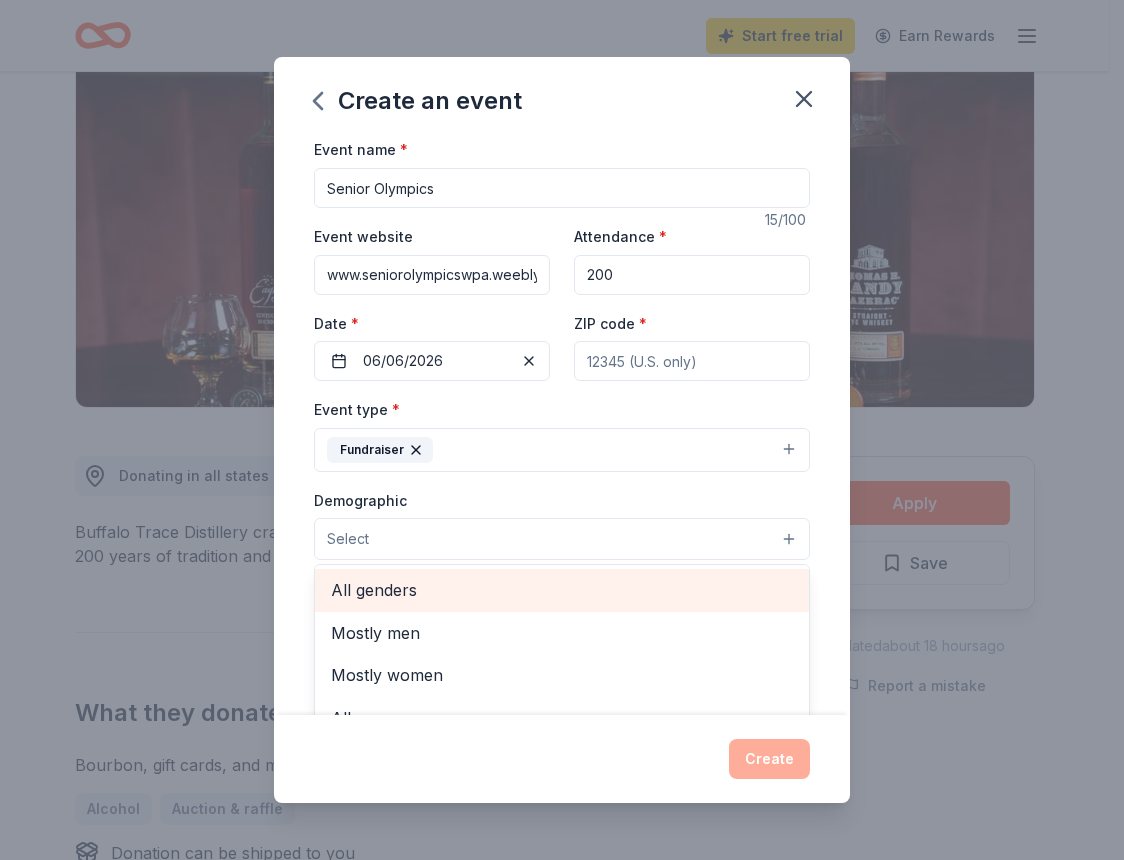 click on "All genders" at bounding box center [562, 590] 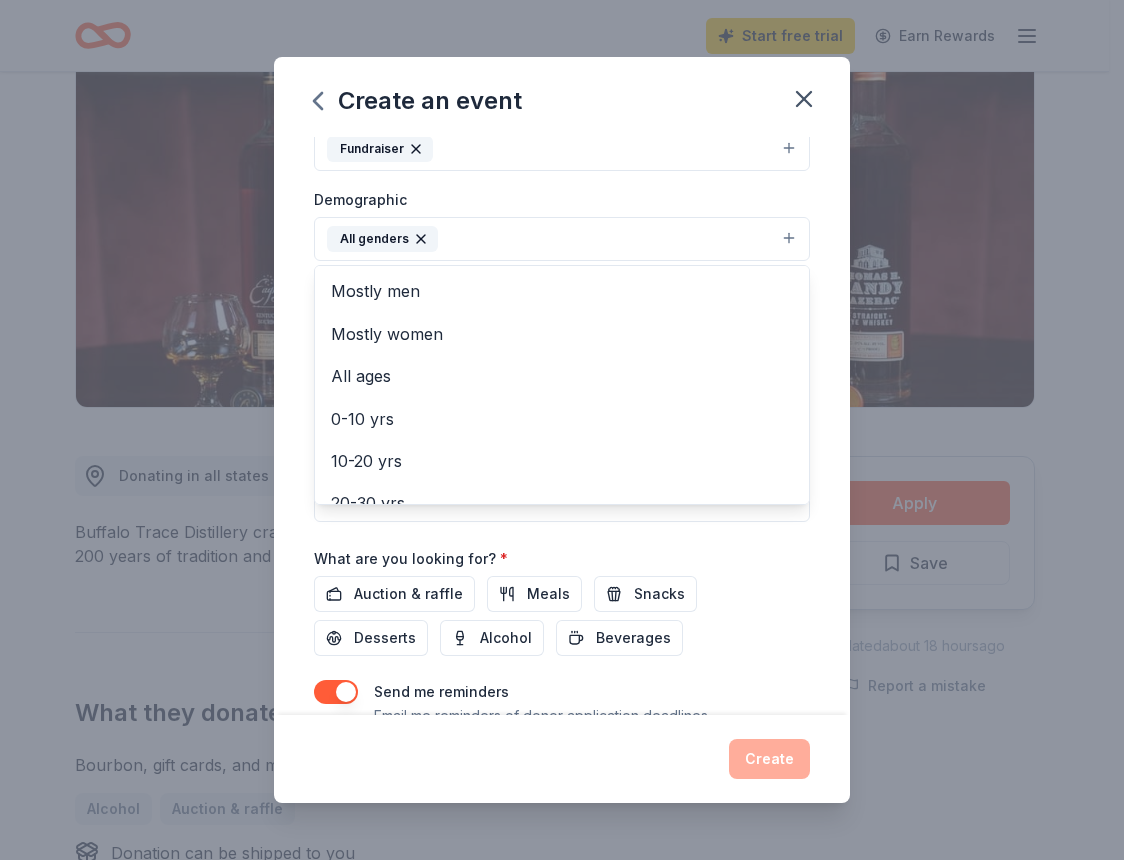 scroll, scrollTop: 303, scrollLeft: 0, axis: vertical 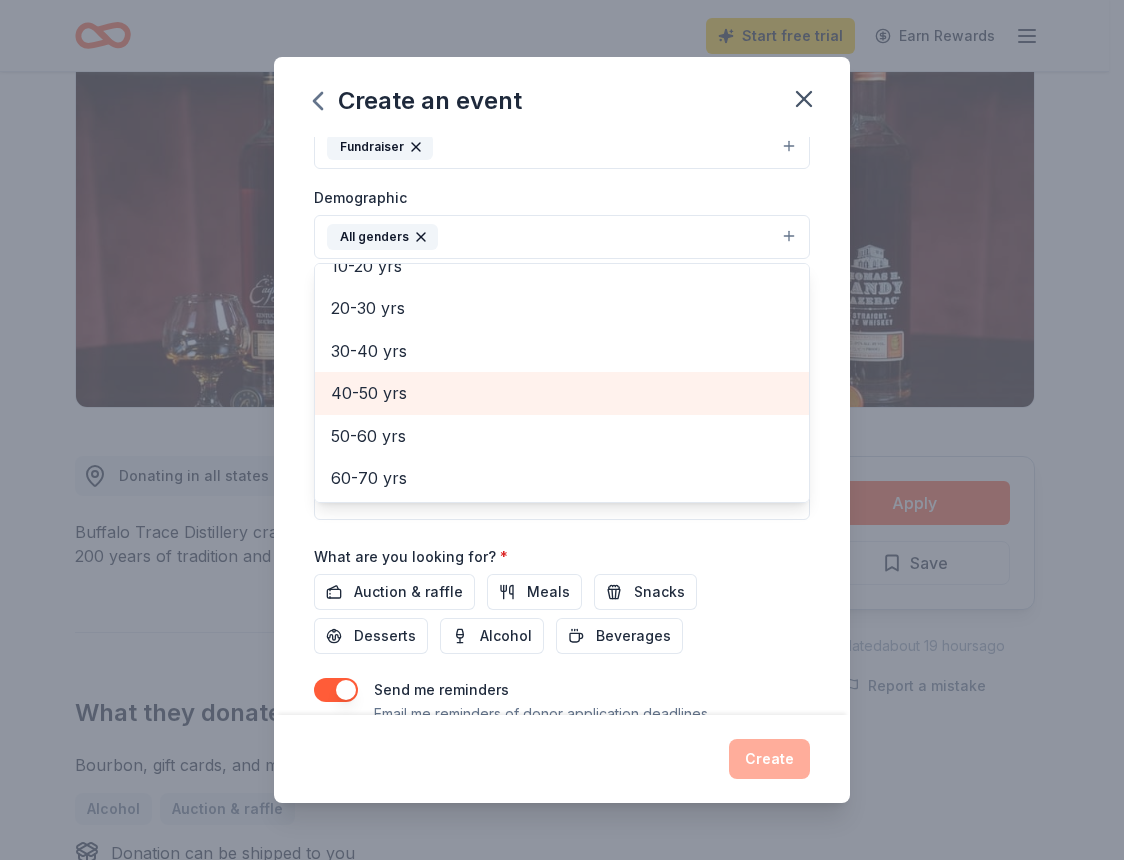 click on "40-50 yrs" at bounding box center (562, 393) 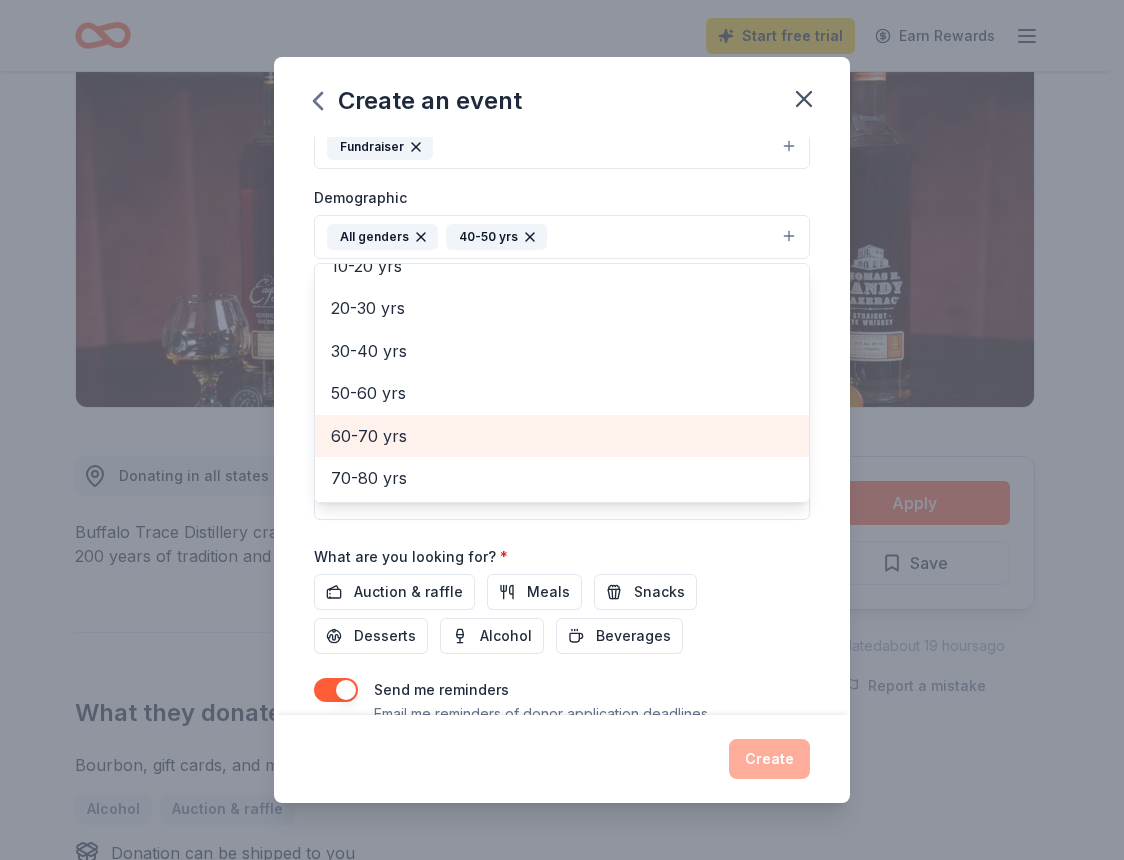 click on "60-70 yrs" at bounding box center [562, 436] 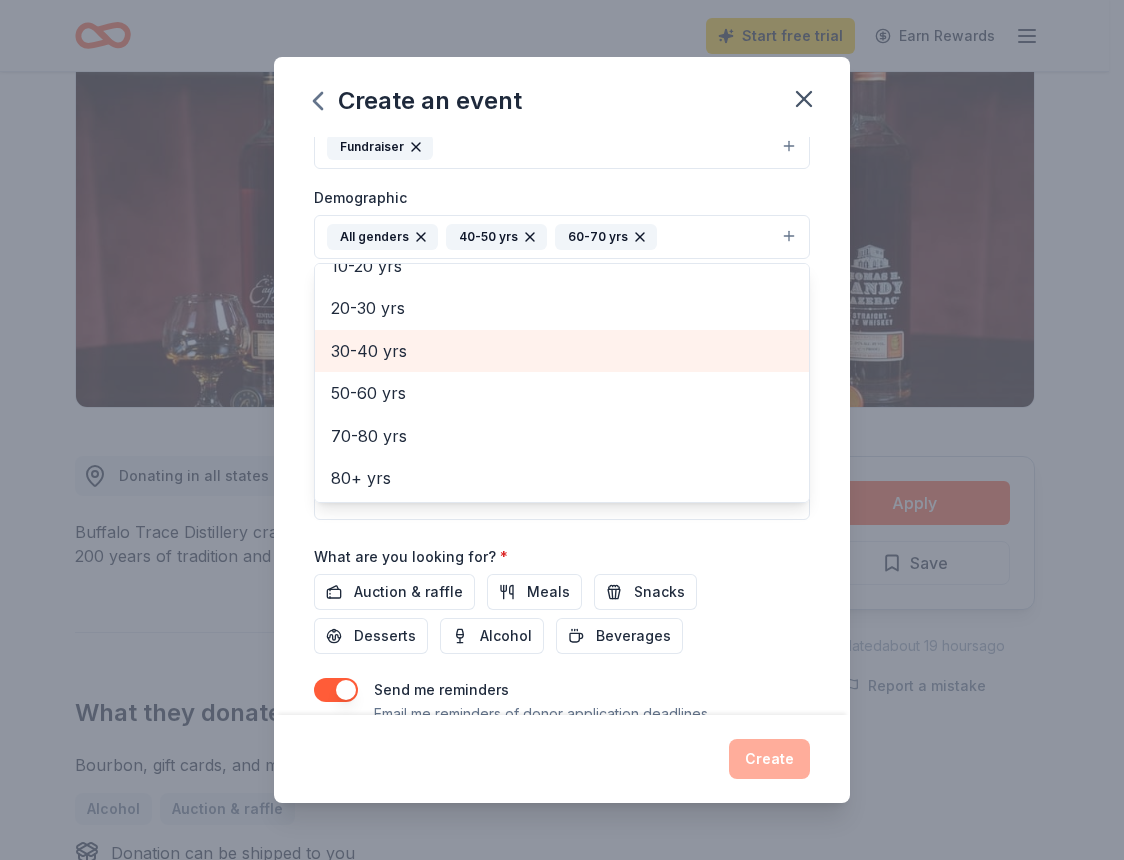 click on "30-40 yrs" at bounding box center [562, 351] 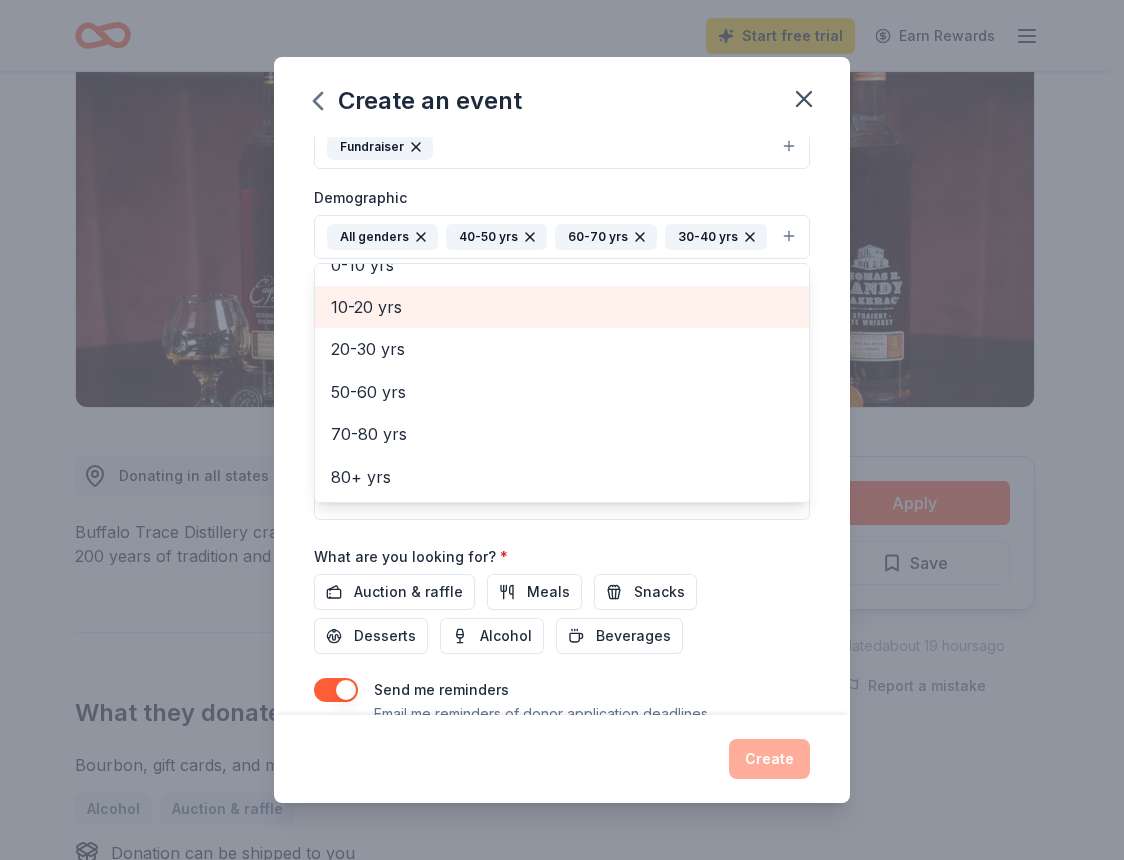 scroll, scrollTop: 152, scrollLeft: 0, axis: vertical 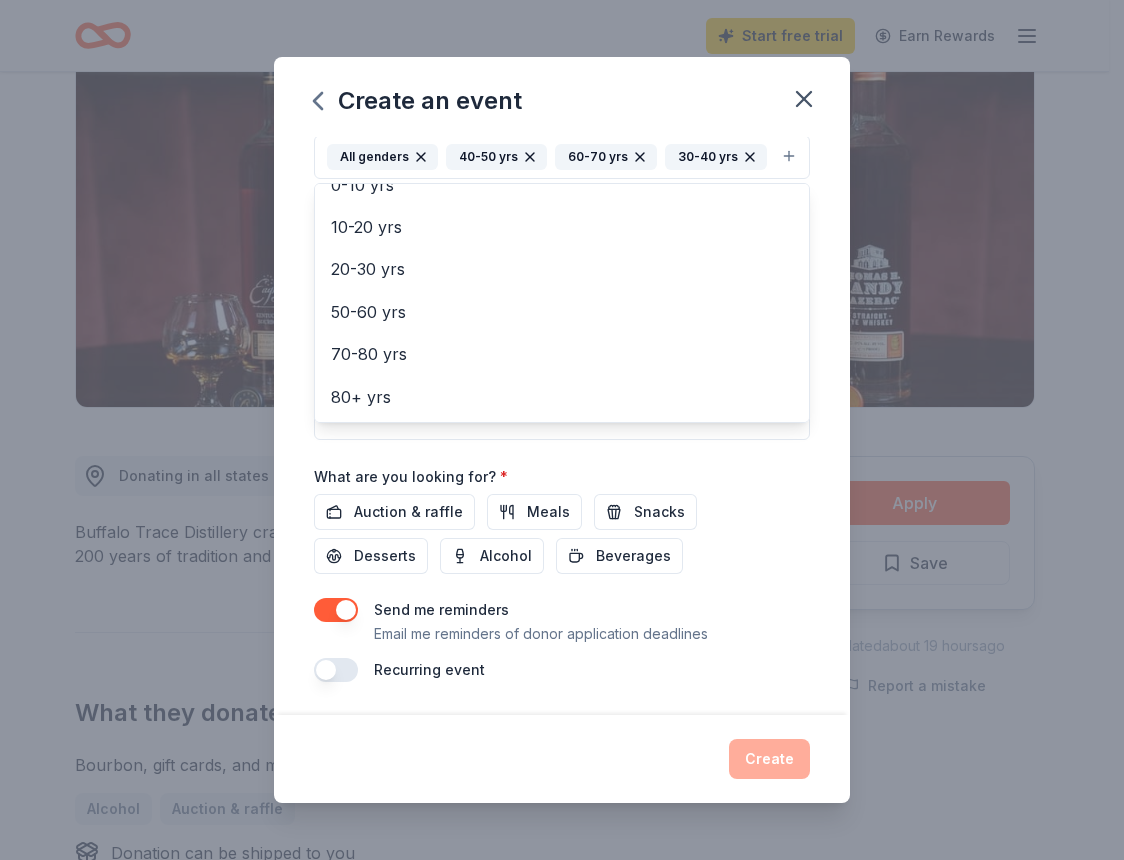 click on "Event name * Senior Olympics 15 /100 Event website www.seniorolympicswpa.weebly.com Attendance * 200 Date * 06/06/2026 ZIP code * Event type * Fundraiser Demographic All genders 40-50 yrs 60-70 yrs 30-40 yrs Mostly men Mostly women All ages 0-10 yrs 10-20 yrs 20-30 yrs 50-60 yrs 70-80 yrs 80+ yrs We use this information to help brands find events with their target demographic to sponsor their products. Mailing address Apt/unit Description What are you looking for? * Auction & raffle Meals Snacks Desserts Alcohol Beverages Send me reminders Email me reminders of donor application deadlines Recurring event" at bounding box center (562, 218) 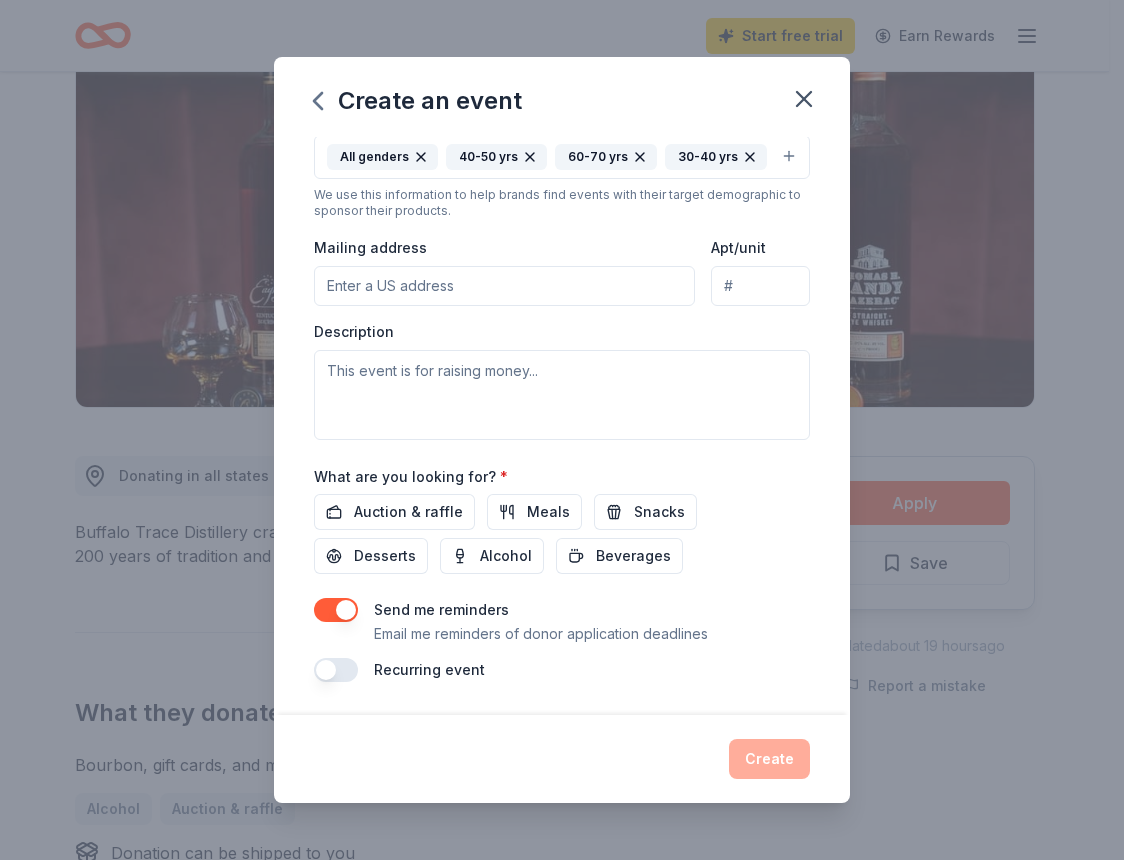 scroll, scrollTop: 381, scrollLeft: 0, axis: vertical 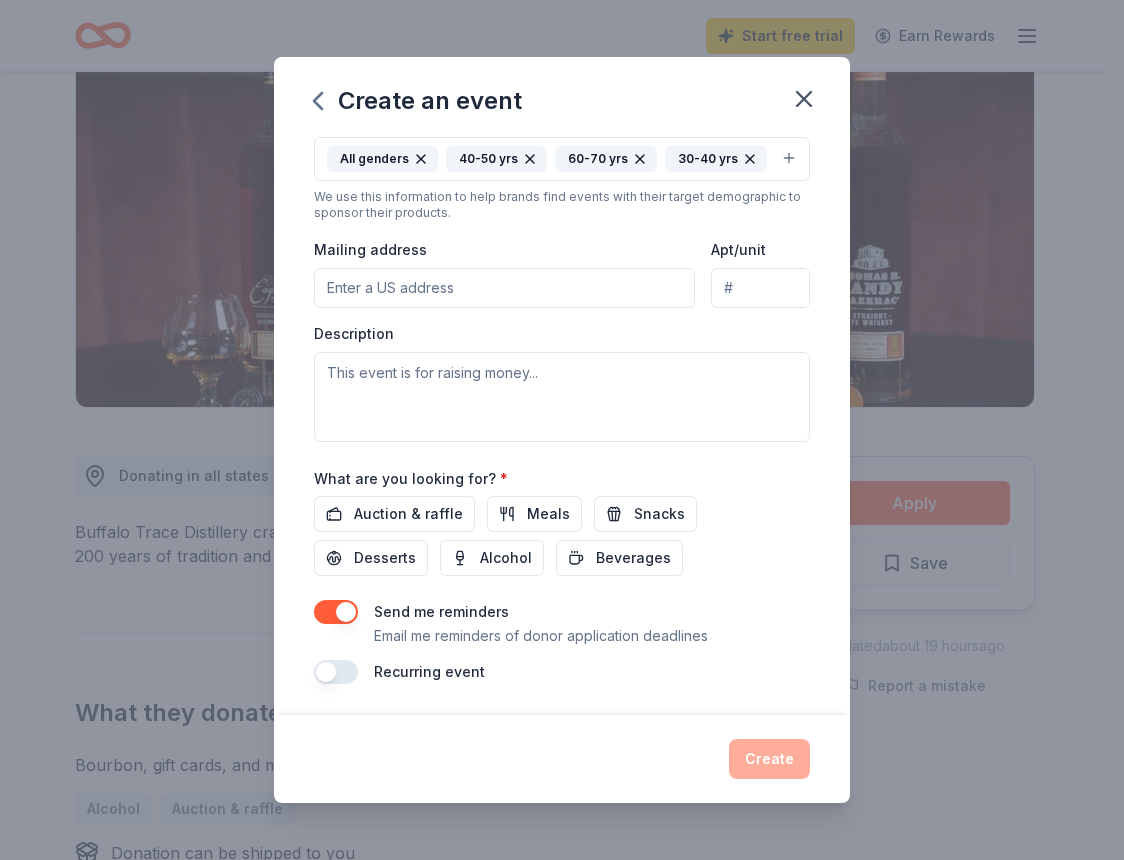 click on "Mailing address" at bounding box center (504, 288) 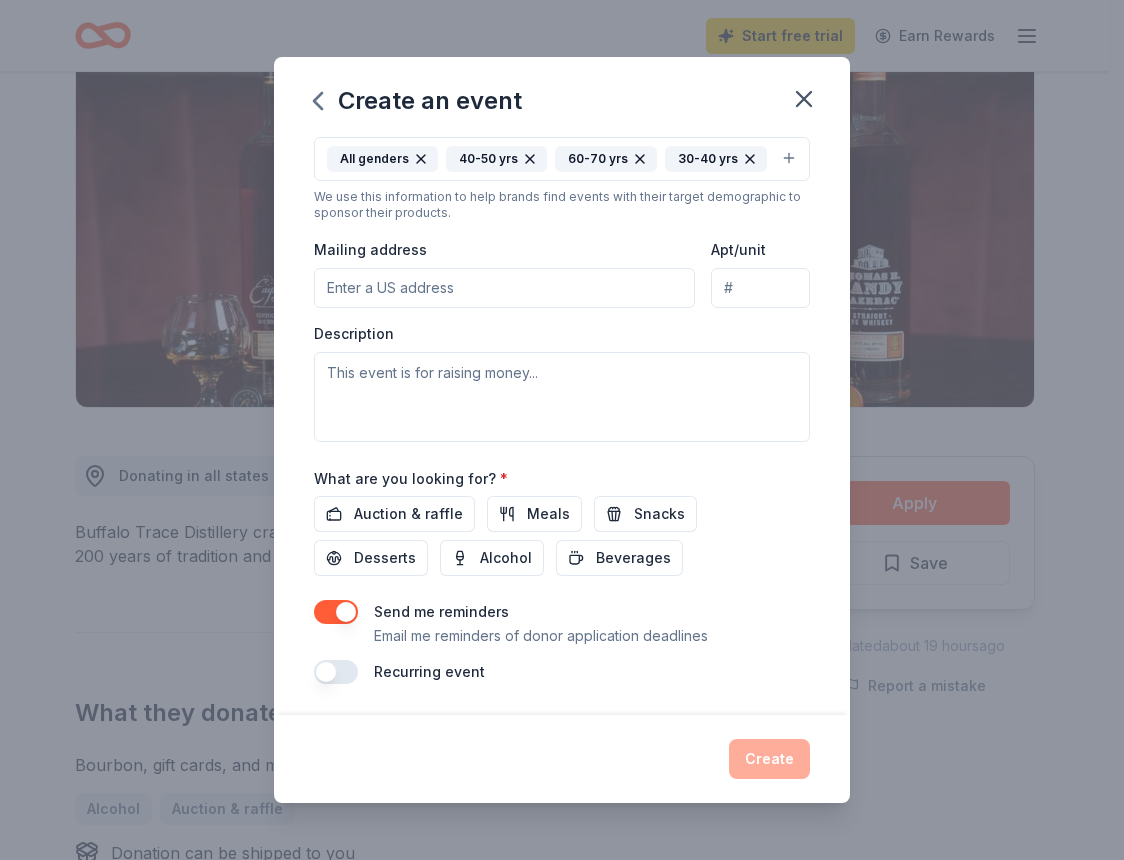 type on "123 [LAST] Drive" 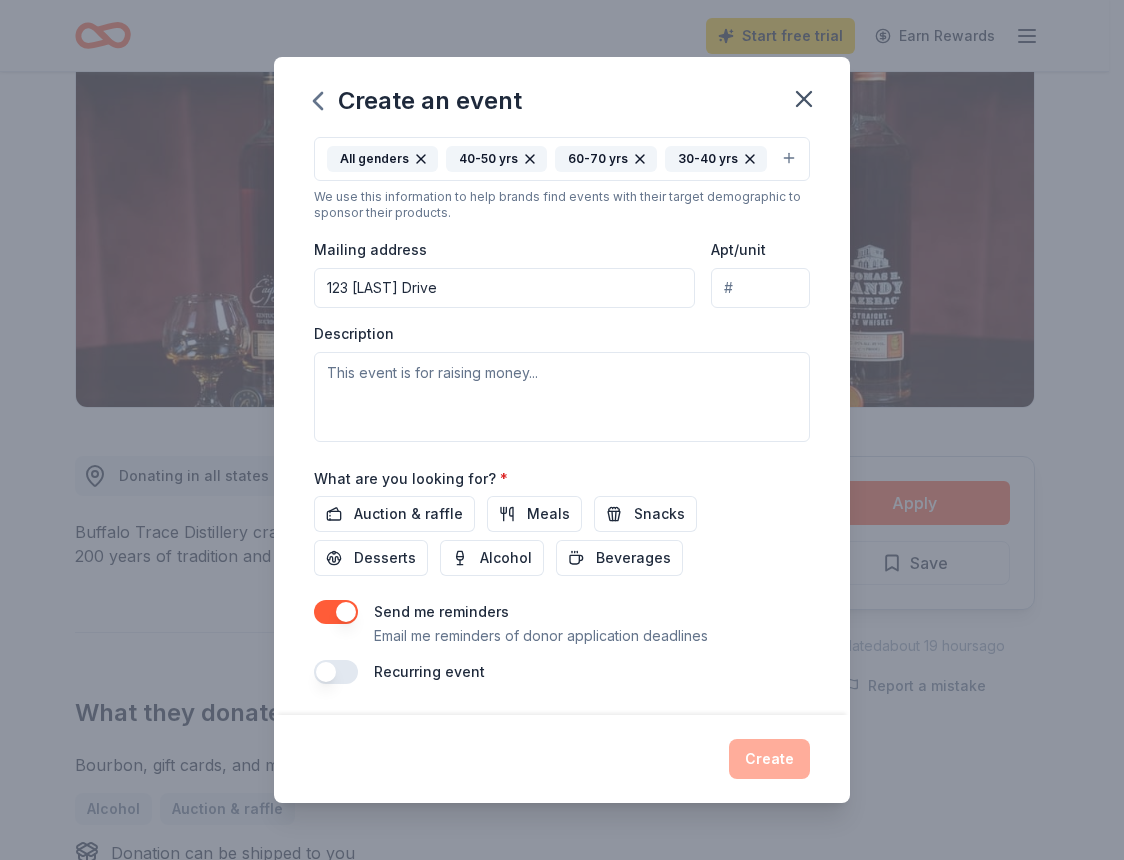 type on "16001" 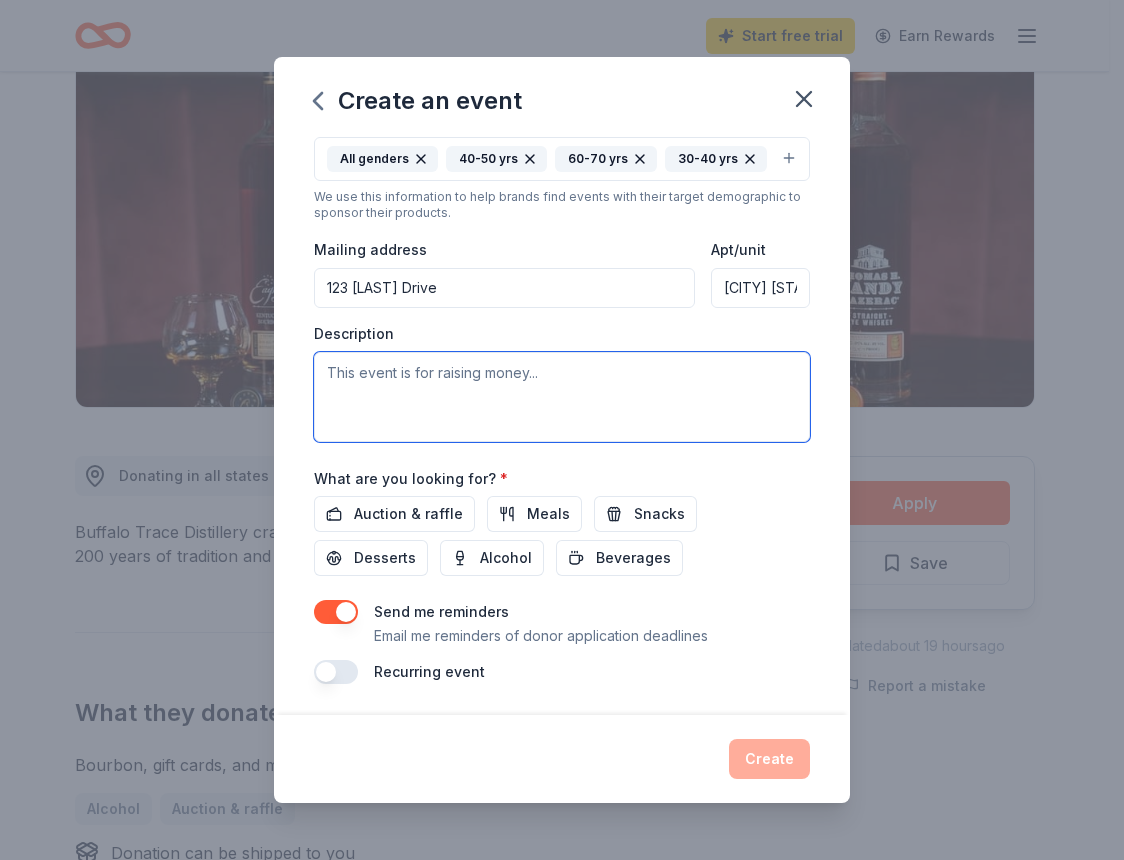click at bounding box center [562, 397] 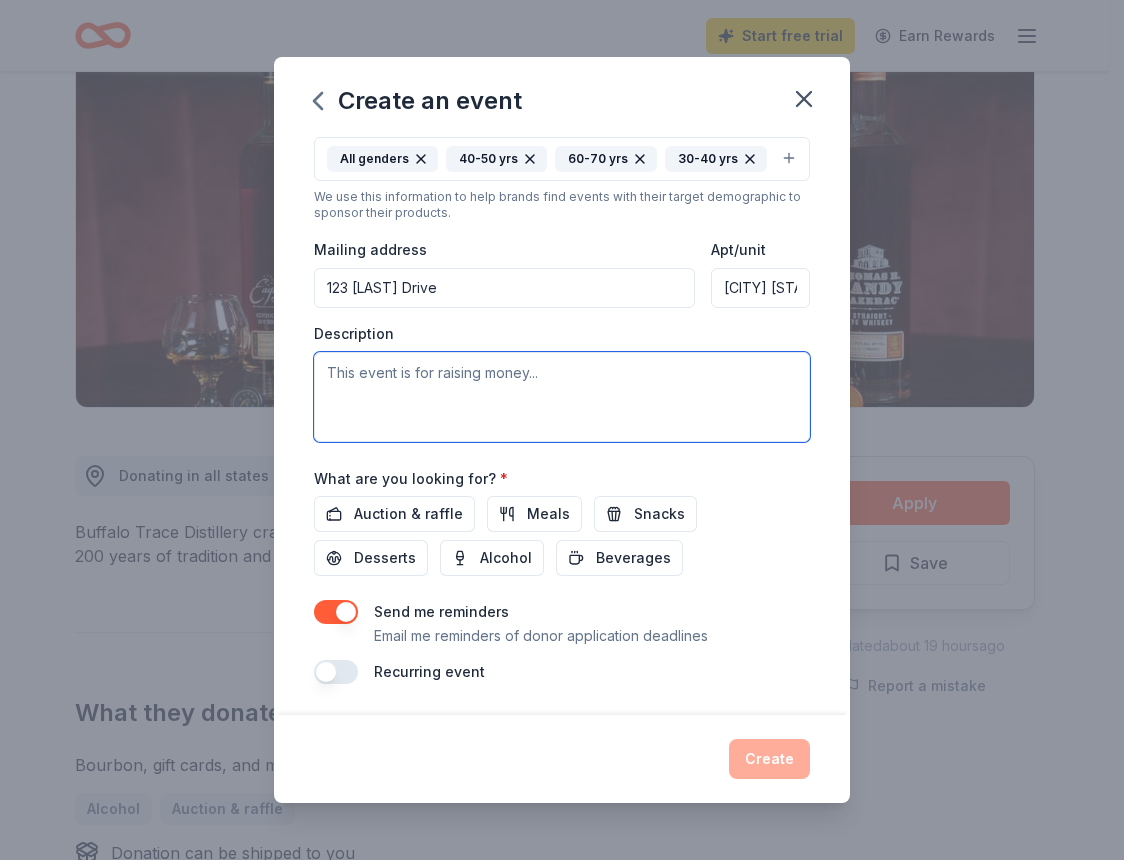 drag, startPoint x: 535, startPoint y: 407, endPoint x: 549, endPoint y: 406, distance: 14.035668 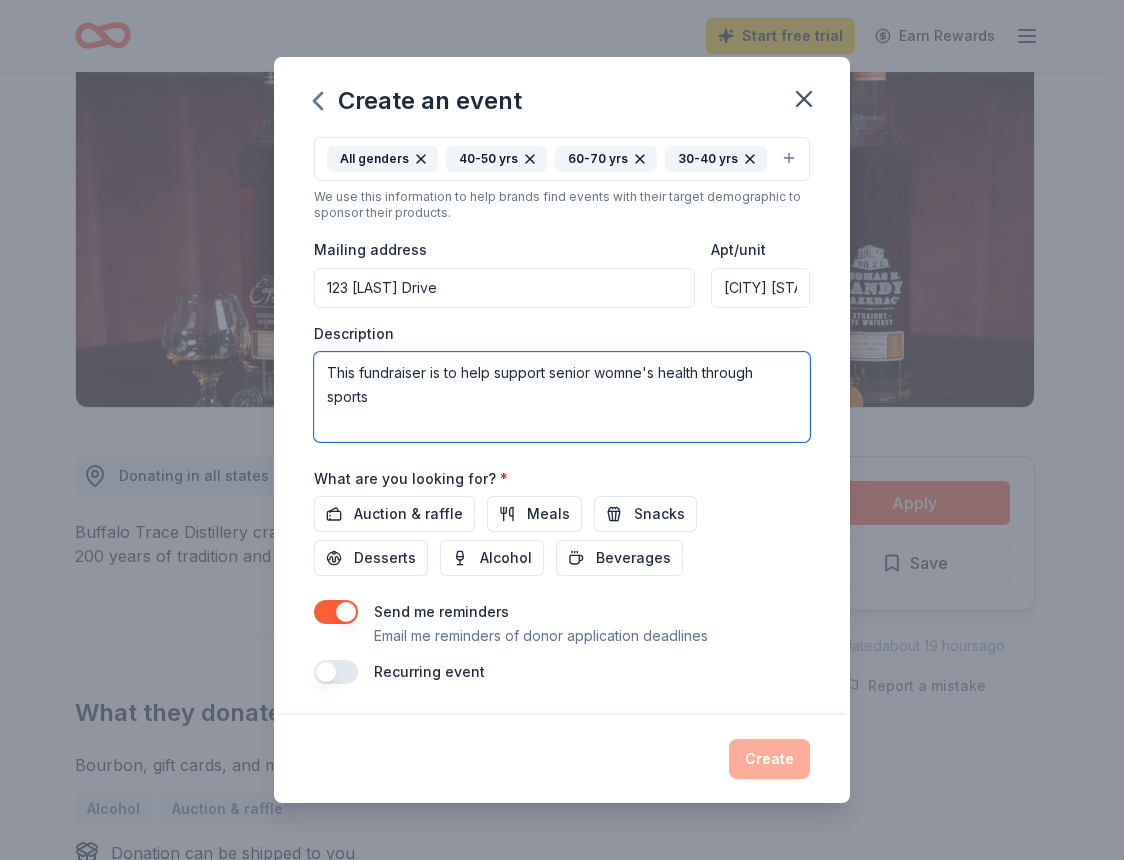 click on "This fundraiser is to help support senior womne's health through sports" at bounding box center [562, 397] 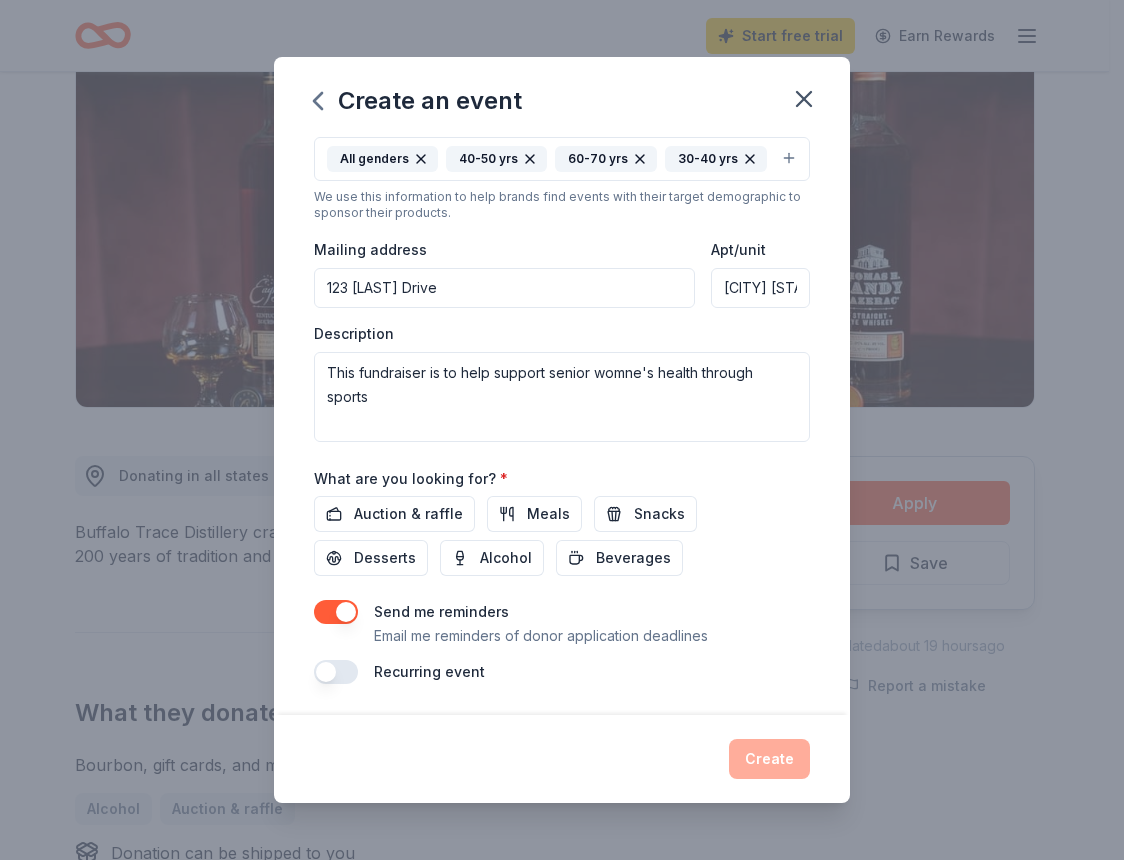 click on "What are you looking for? * Auction & raffle Meals Snacks Desserts Alcohol Beverages" at bounding box center [562, 521] 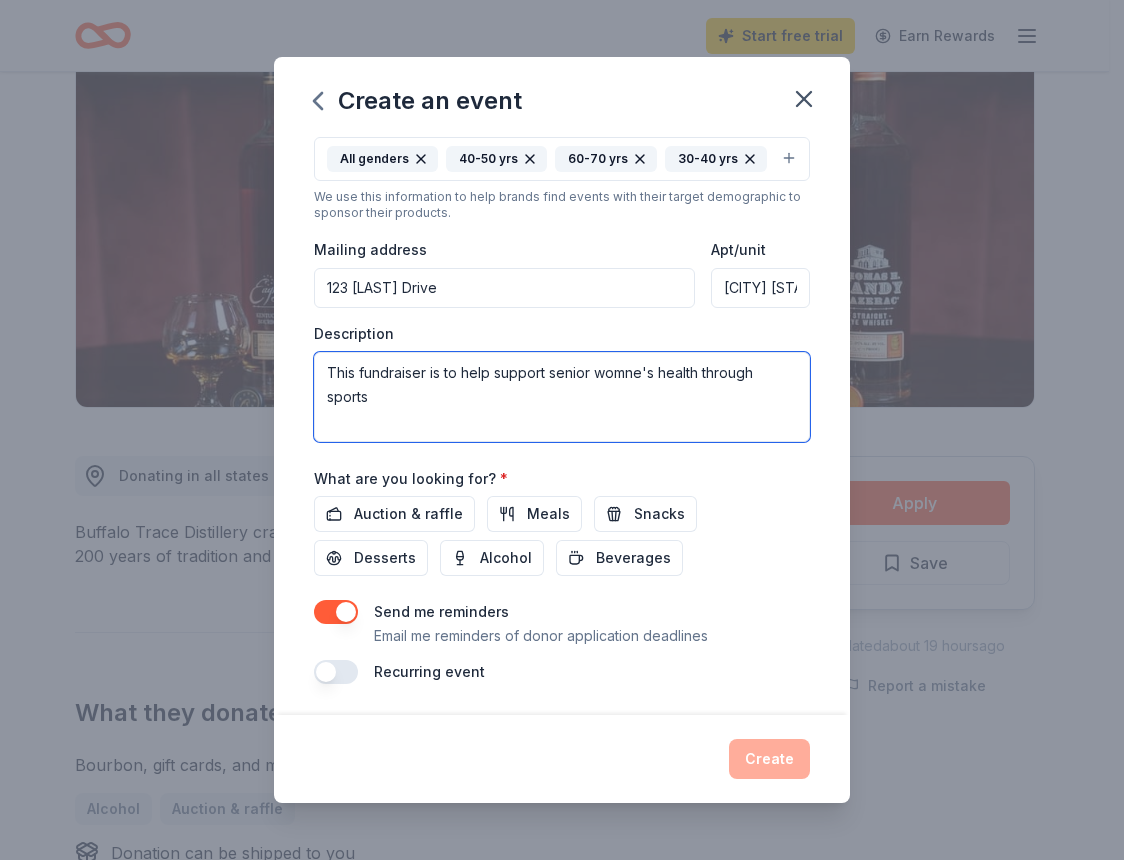 drag, startPoint x: 626, startPoint y: 403, endPoint x: 640, endPoint y: 405, distance: 14.142136 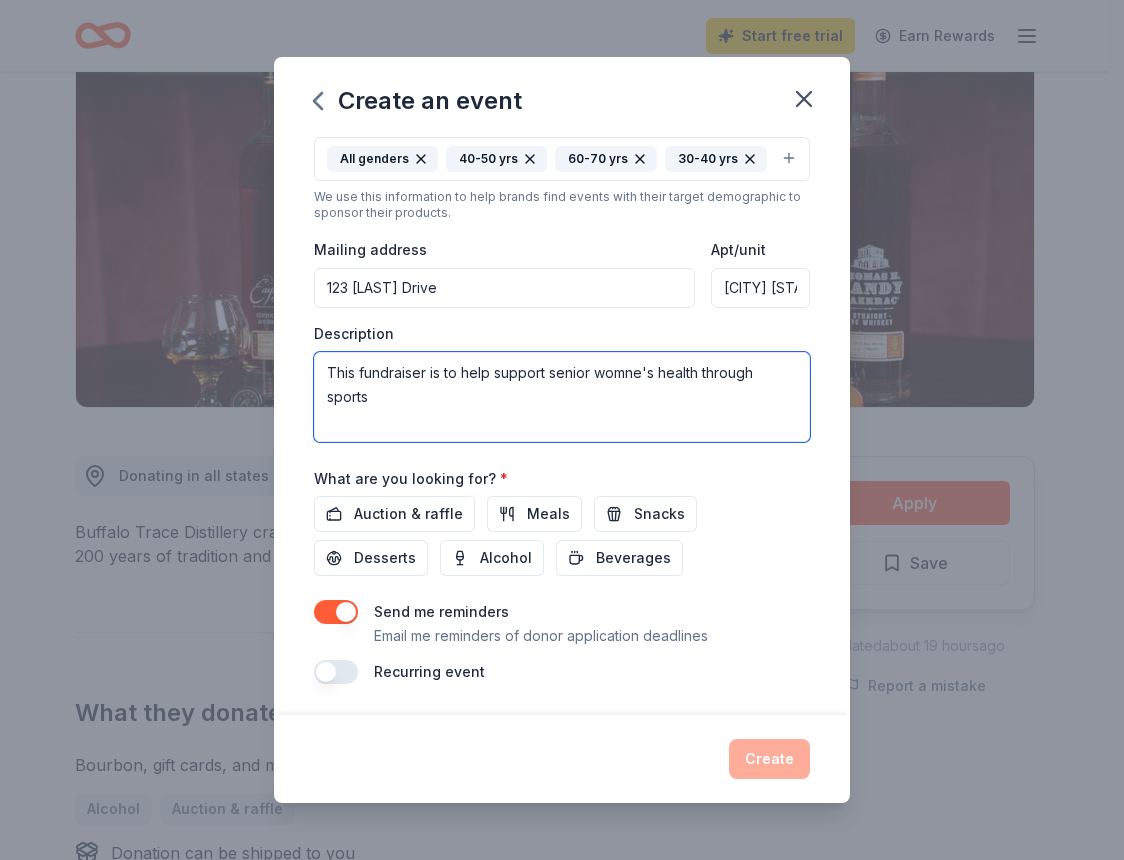 click on "This fundraiser is to help support senior womne's health through sports" at bounding box center (562, 397) 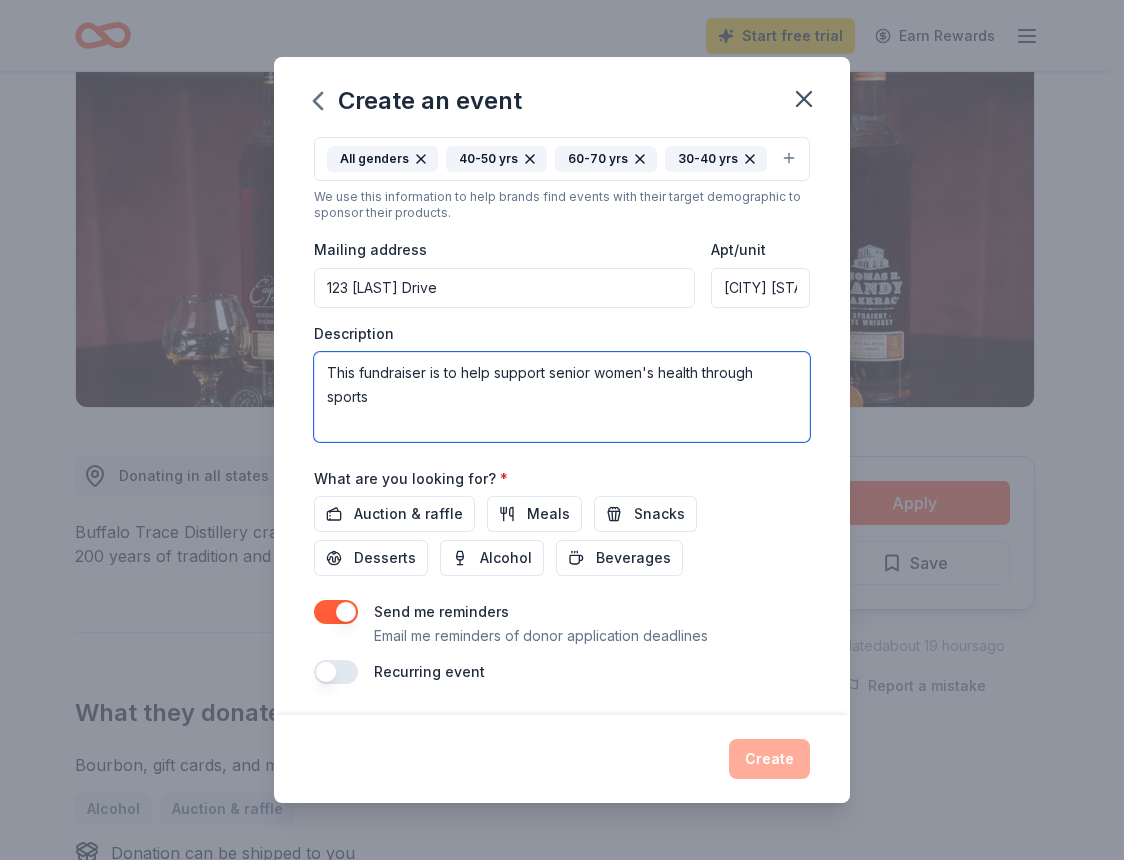 scroll, scrollTop: 416, scrollLeft: 0, axis: vertical 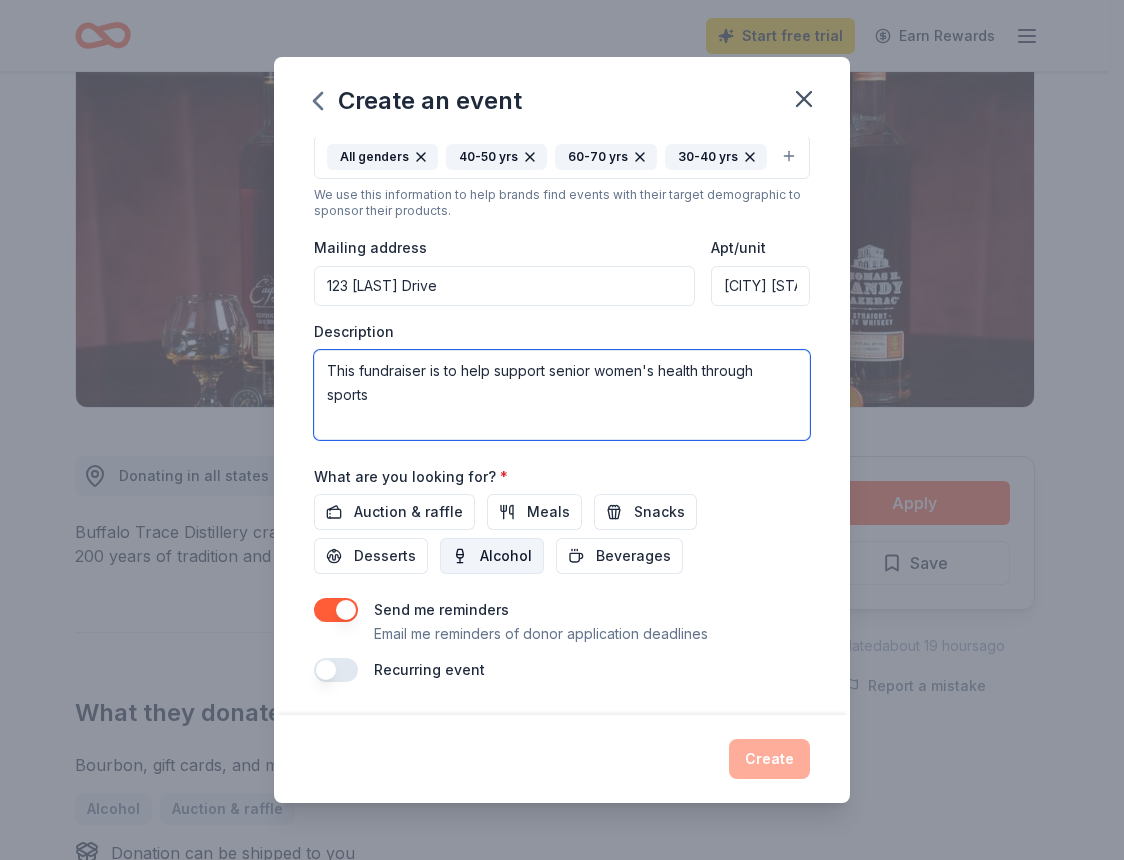 type on "This fundraiser is to help support senior women's health through sports" 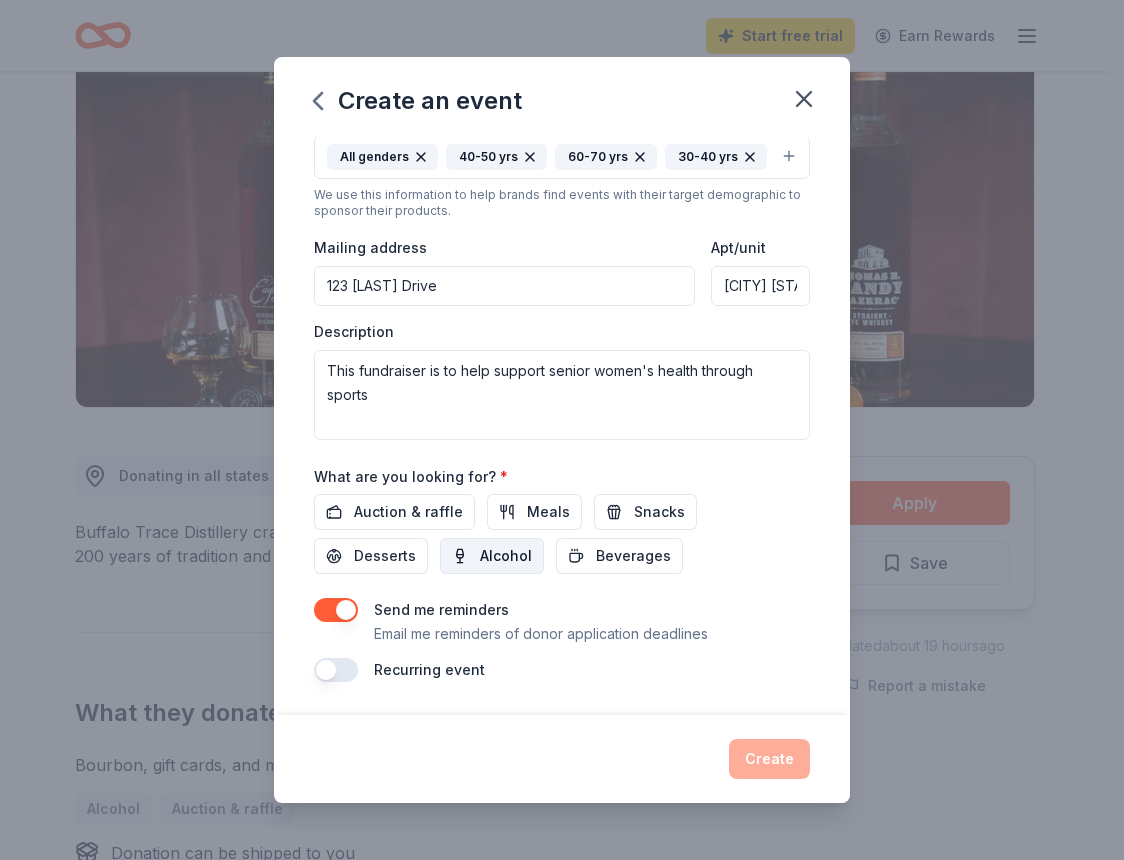 click on "Alcohol" at bounding box center [506, 556] 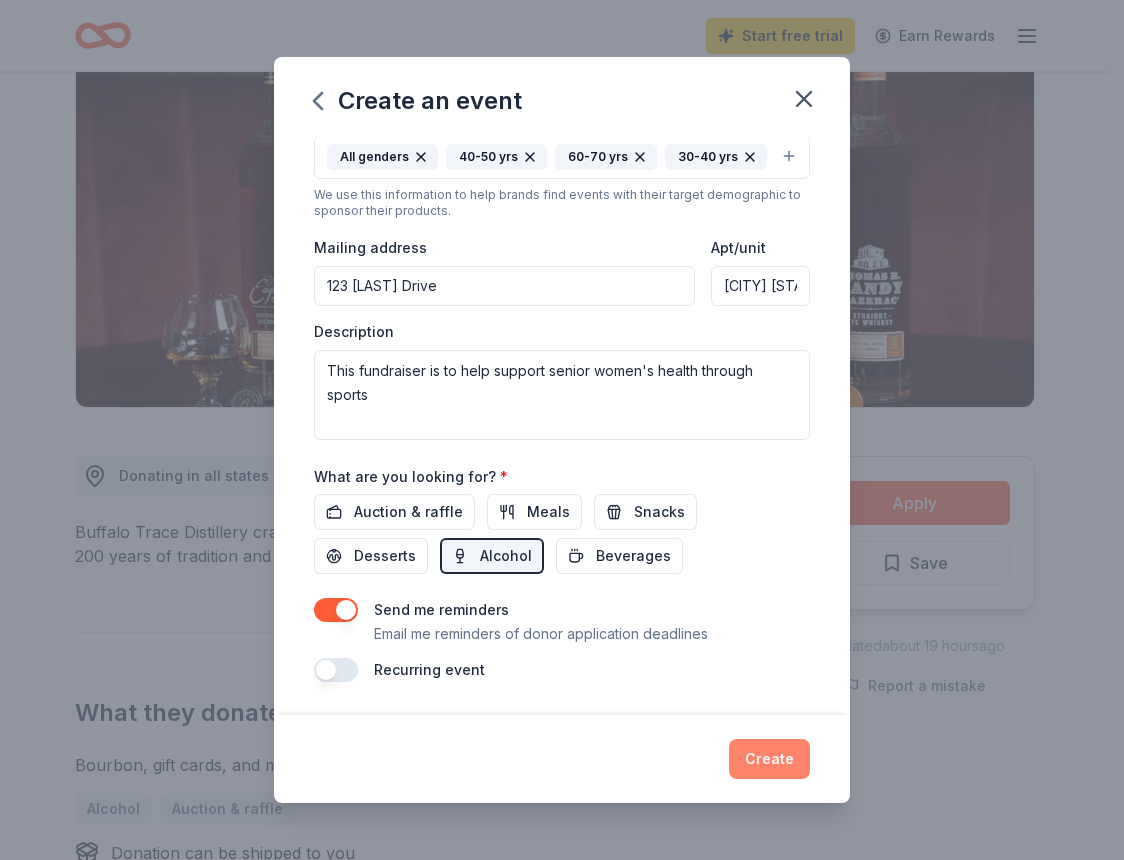 click on "Create" at bounding box center [769, 759] 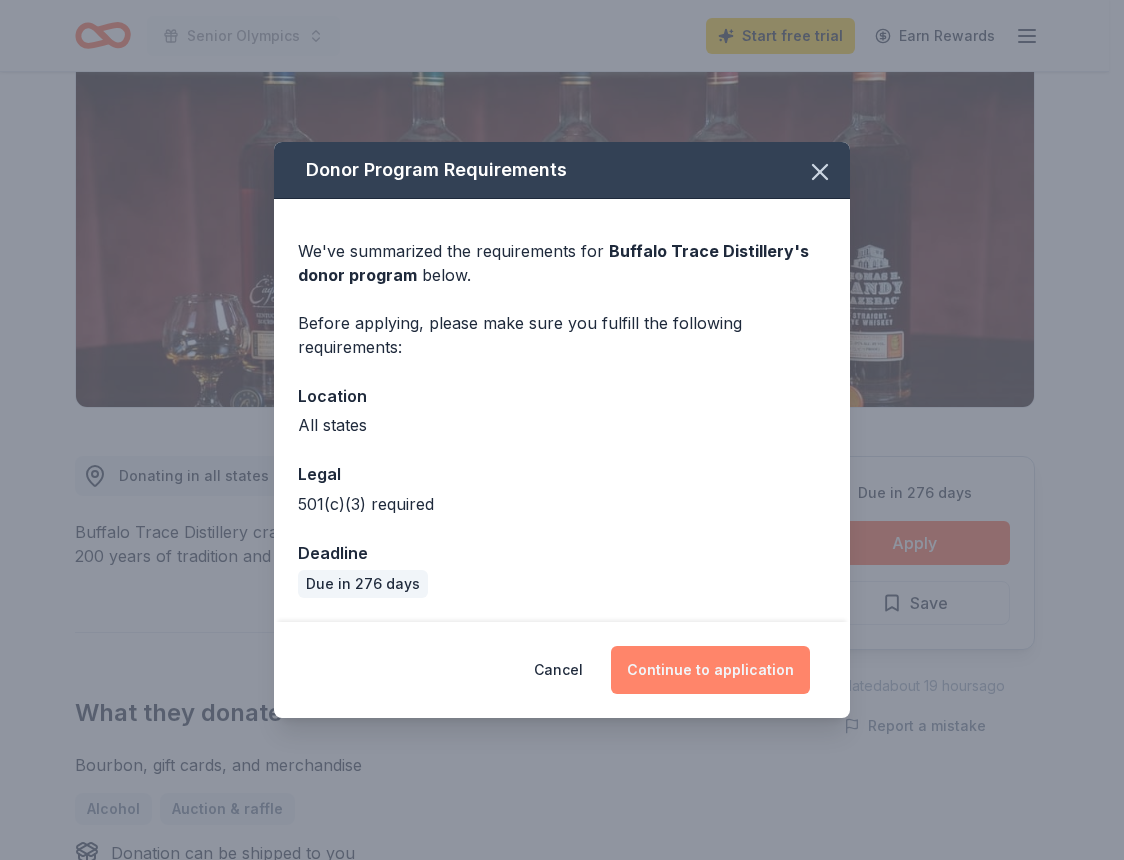 click on "Continue to application" at bounding box center [710, 670] 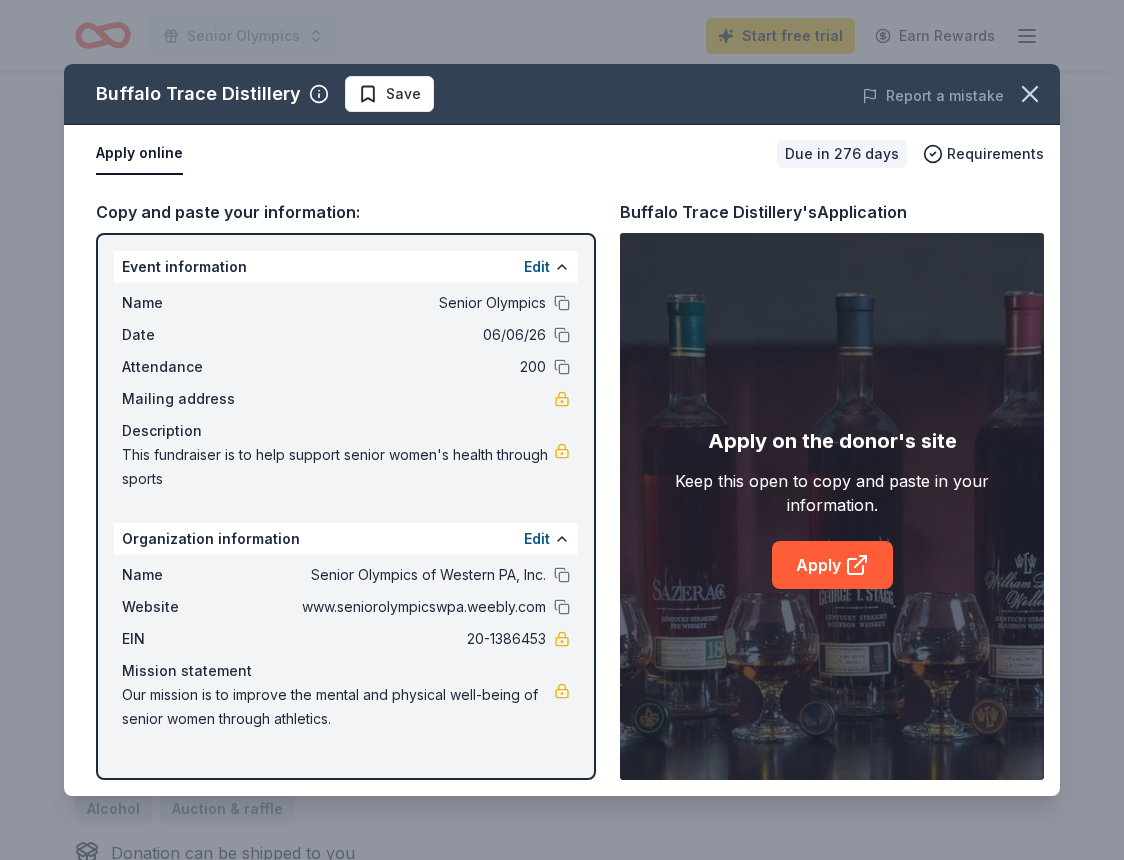 click on "Mailing address" at bounding box center (189, 399) 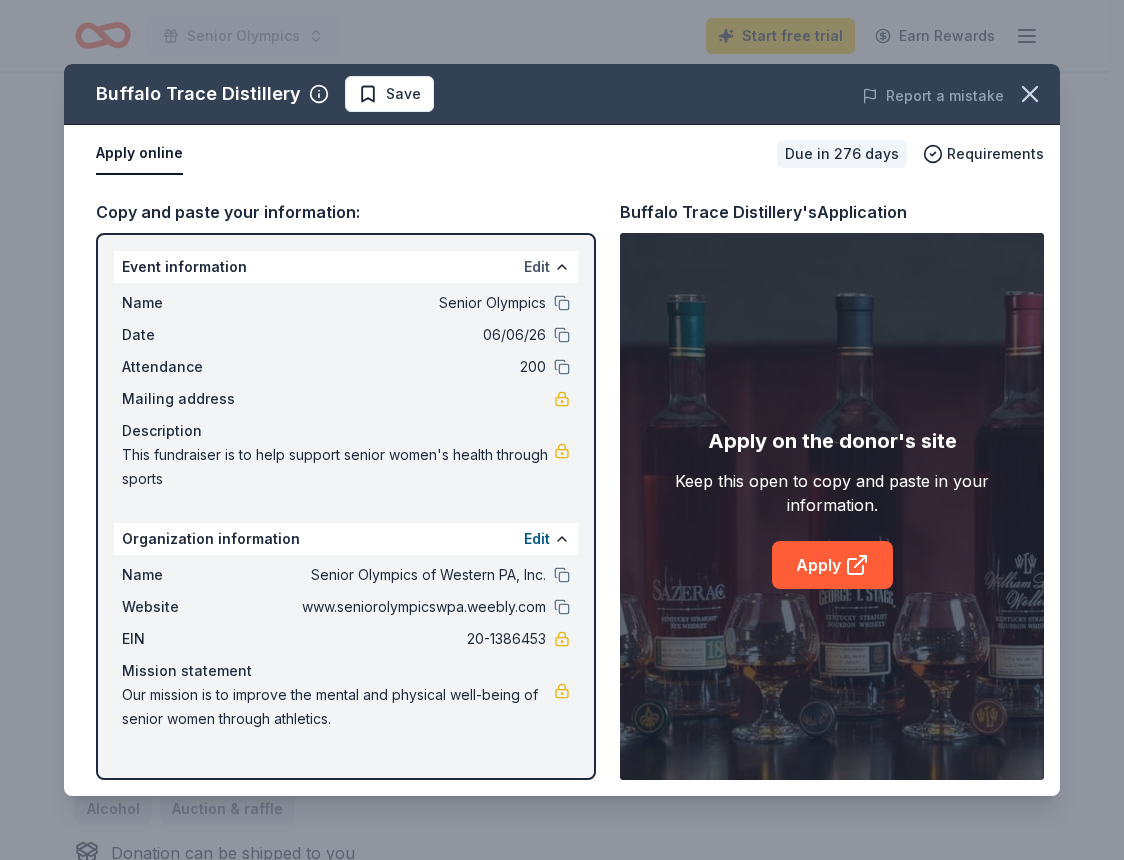 click on "Edit" at bounding box center (537, 267) 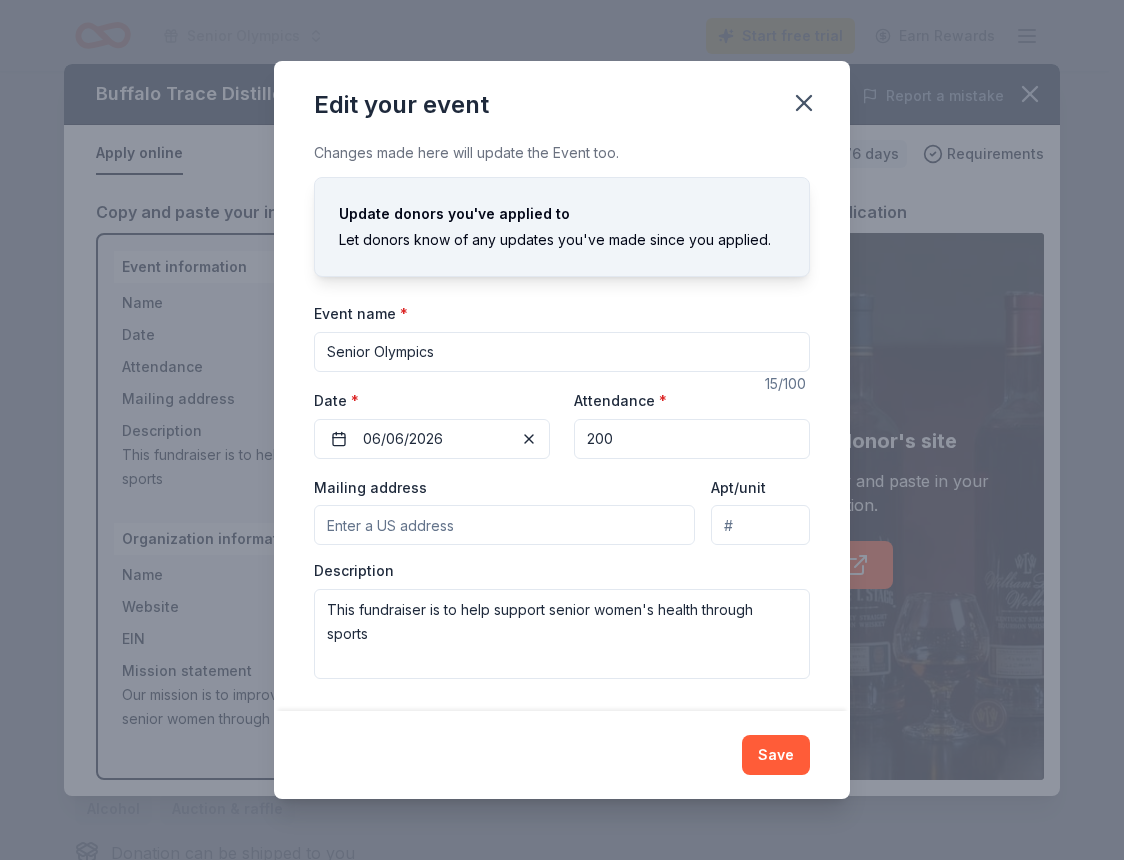 click on "Senior Olympics" at bounding box center (562, 352) 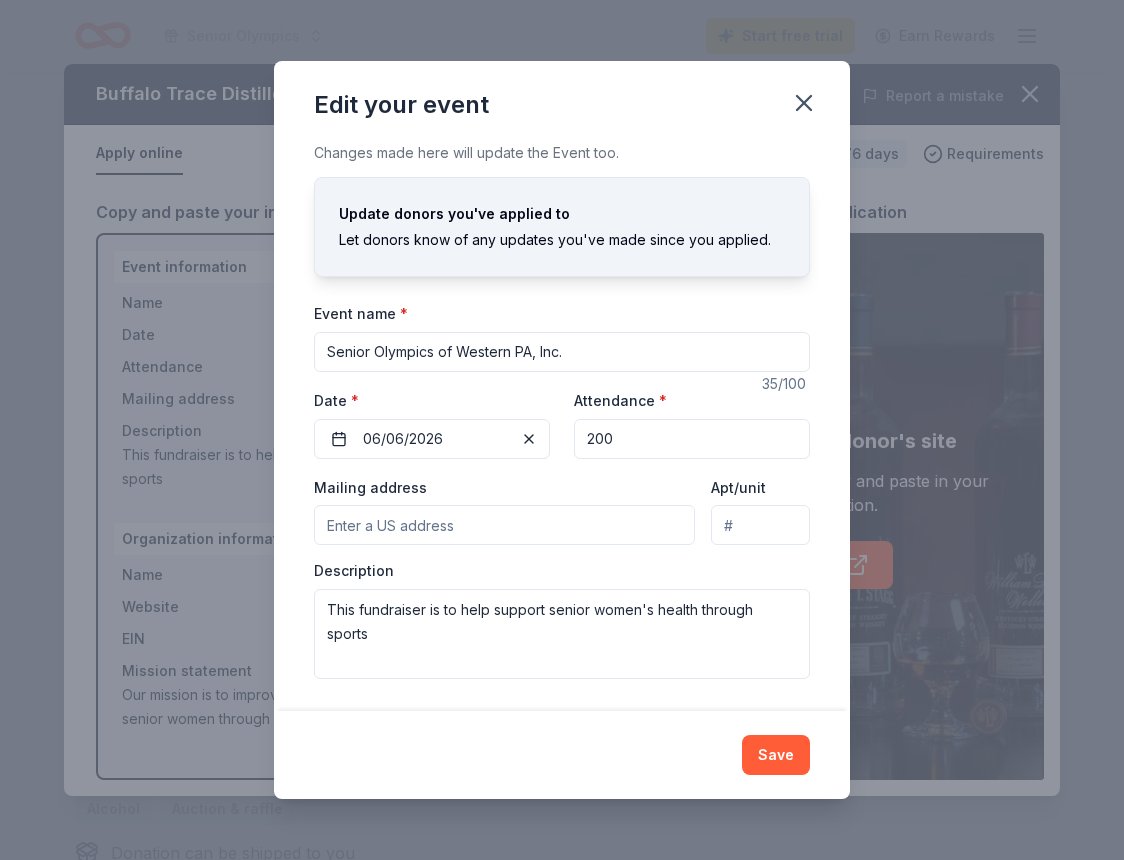 type on "Senior Olympics of Western PA, Inc." 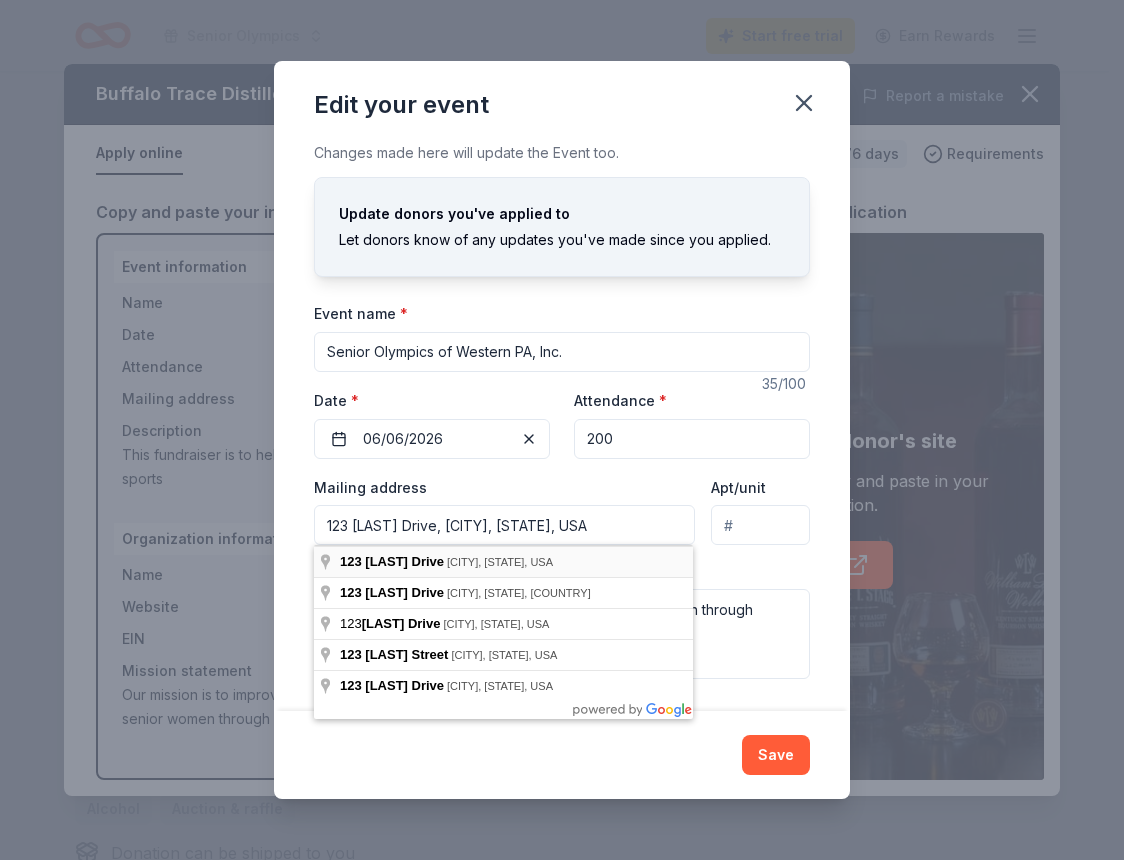 type on "123 [LAST] Drive, [CITY], [STATE], 16001" 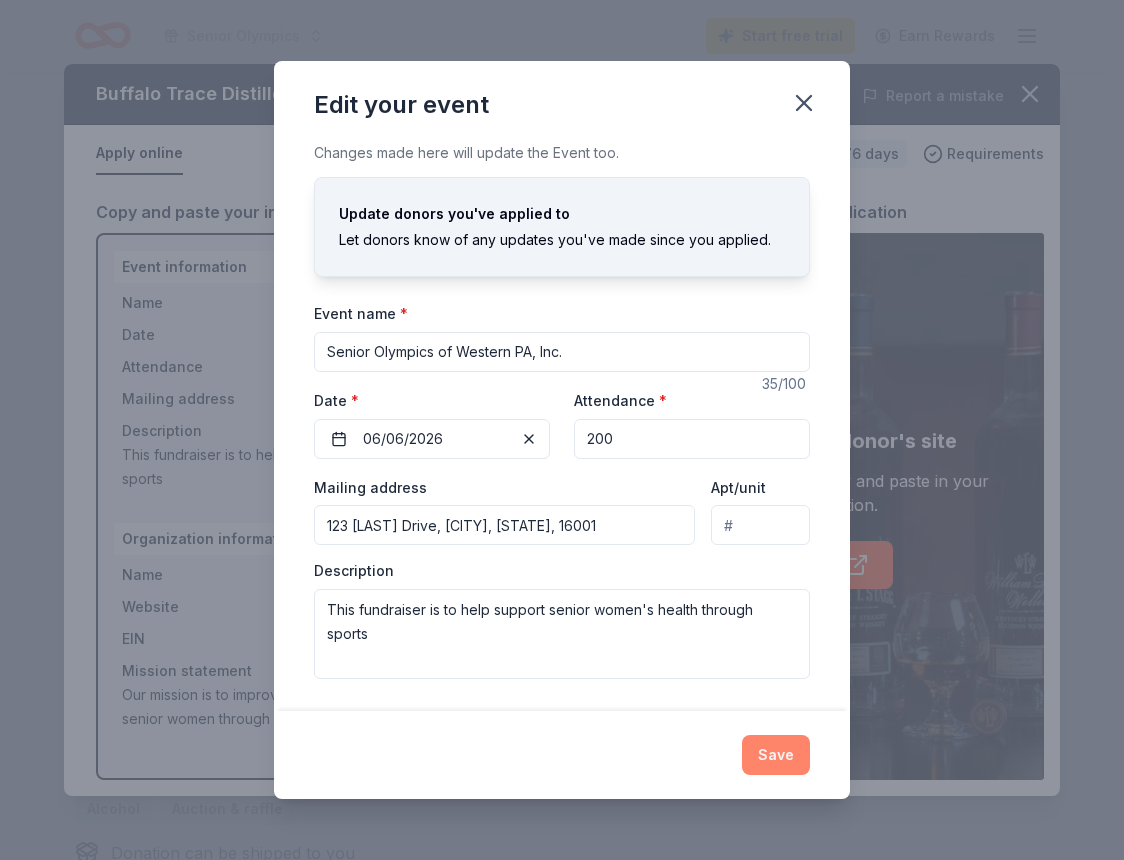 click on "Save" at bounding box center (776, 755) 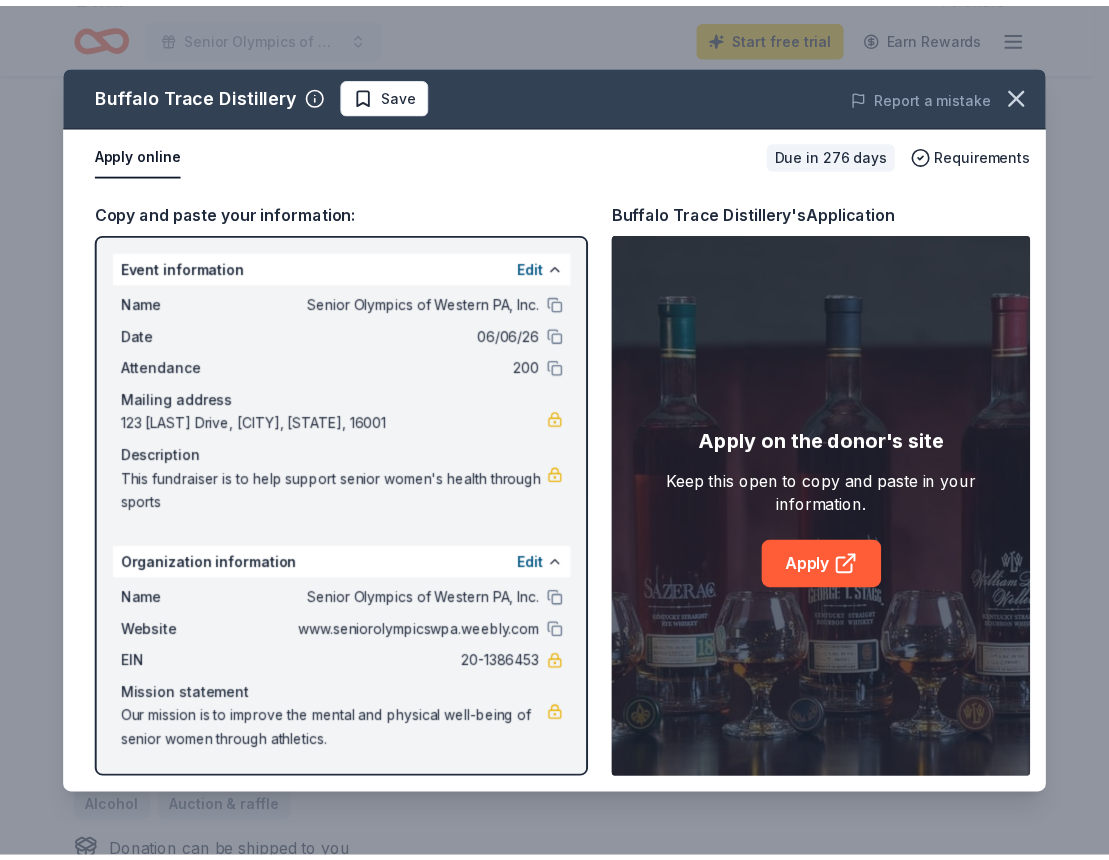 scroll, scrollTop: 1, scrollLeft: 0, axis: vertical 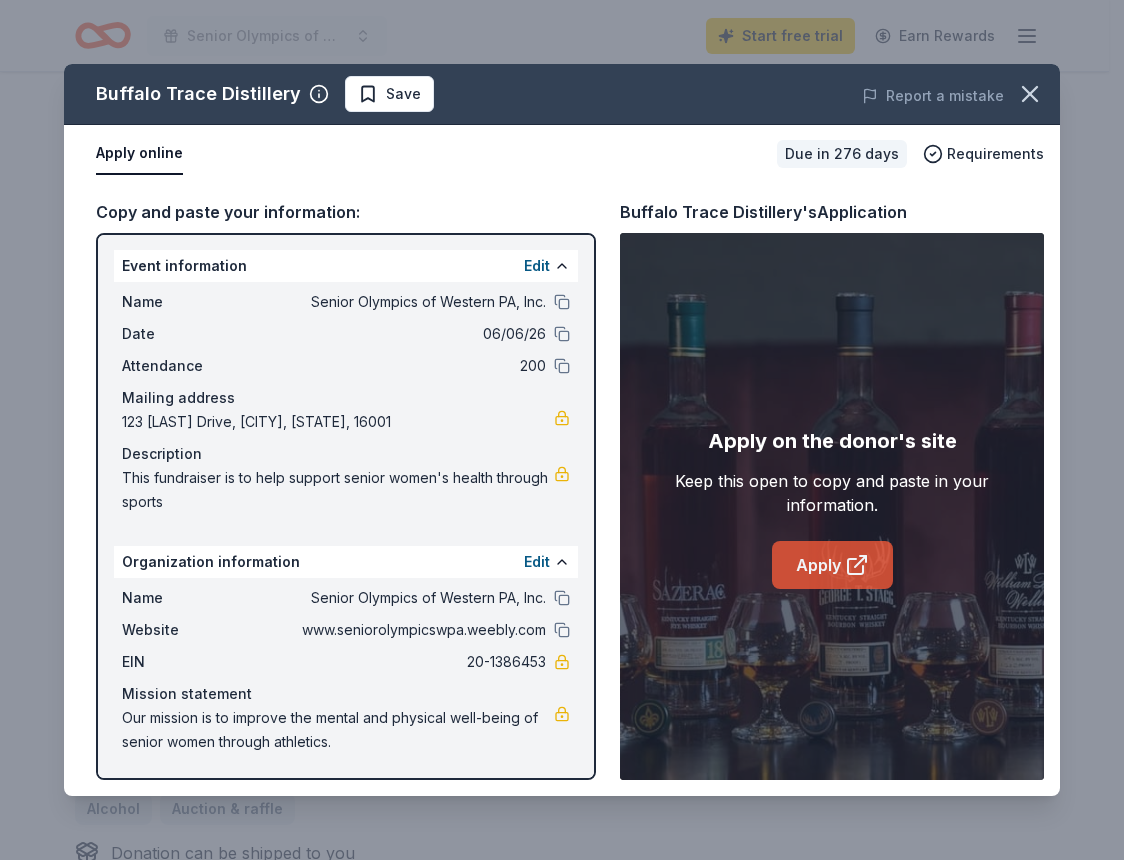 click on "Apply" at bounding box center (832, 565) 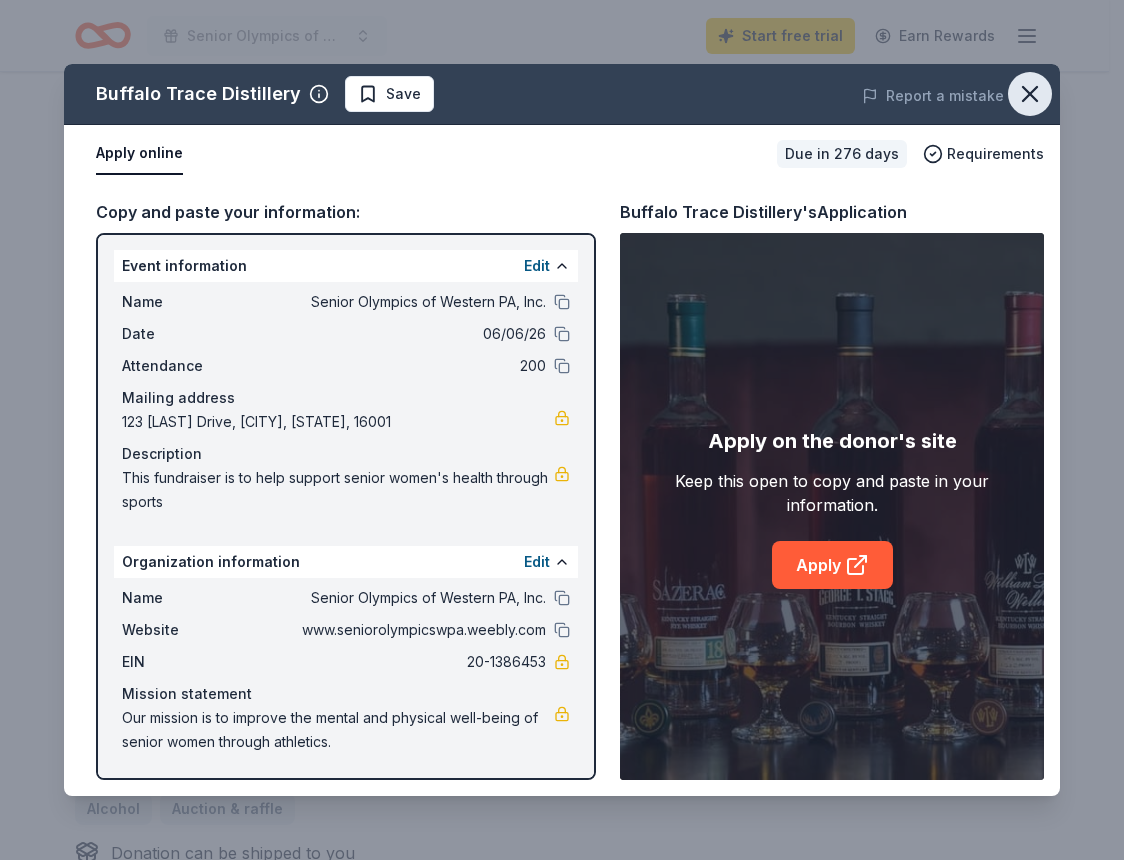 click 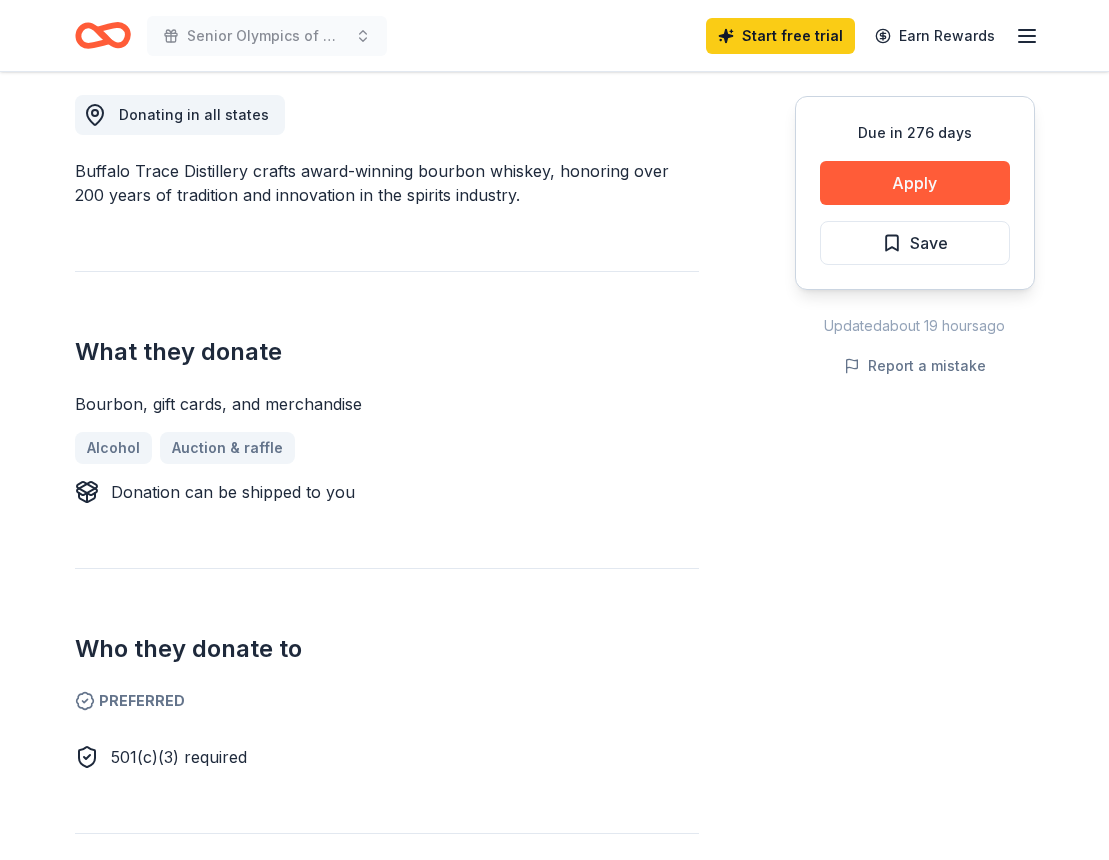 scroll, scrollTop: 528, scrollLeft: 0, axis: vertical 